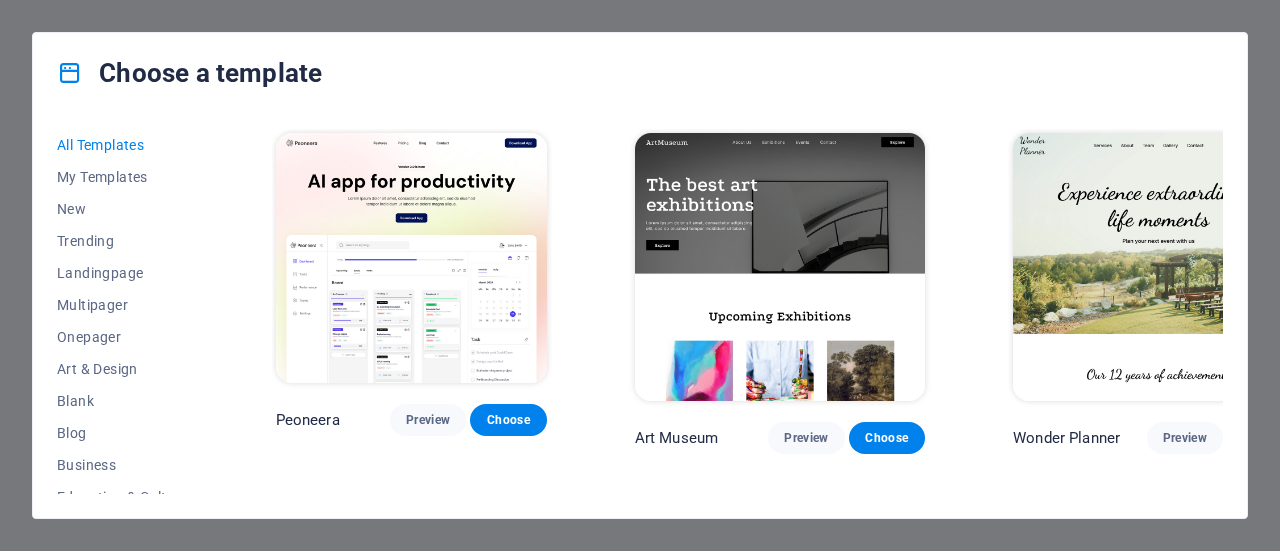 scroll, scrollTop: 0, scrollLeft: 0, axis: both 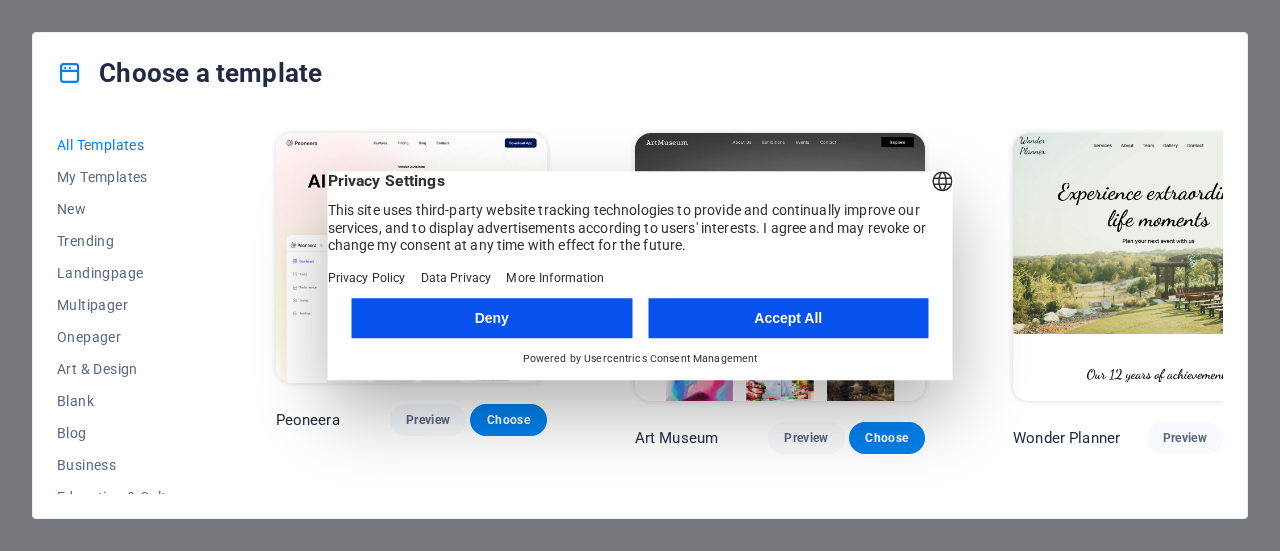 click on "Accept All" at bounding box center (788, 318) 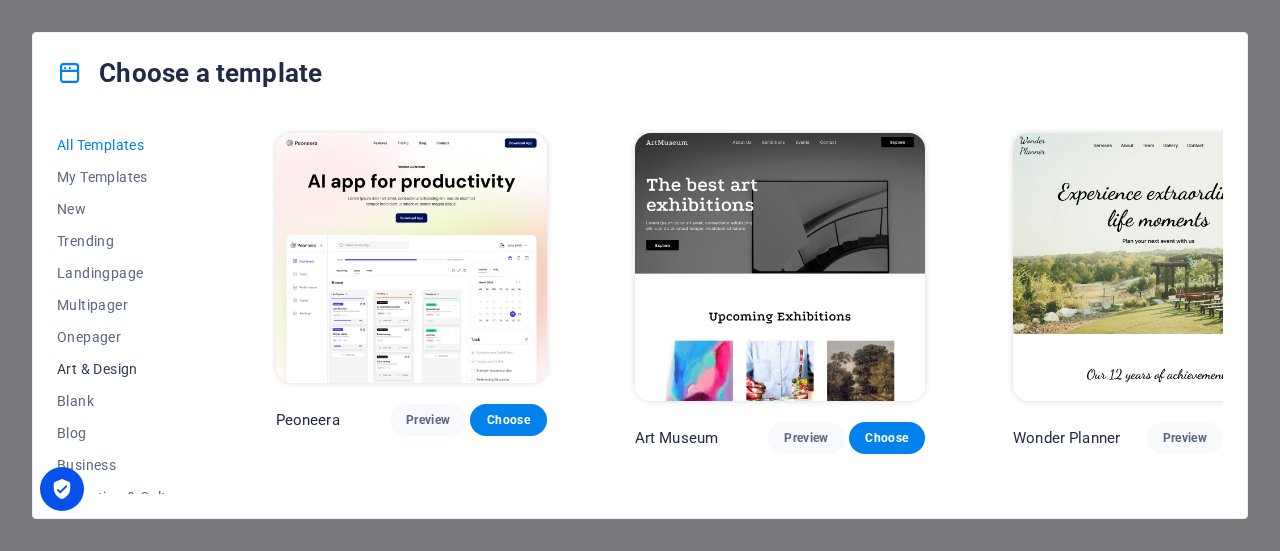 click on "Art & Design" at bounding box center (122, 369) 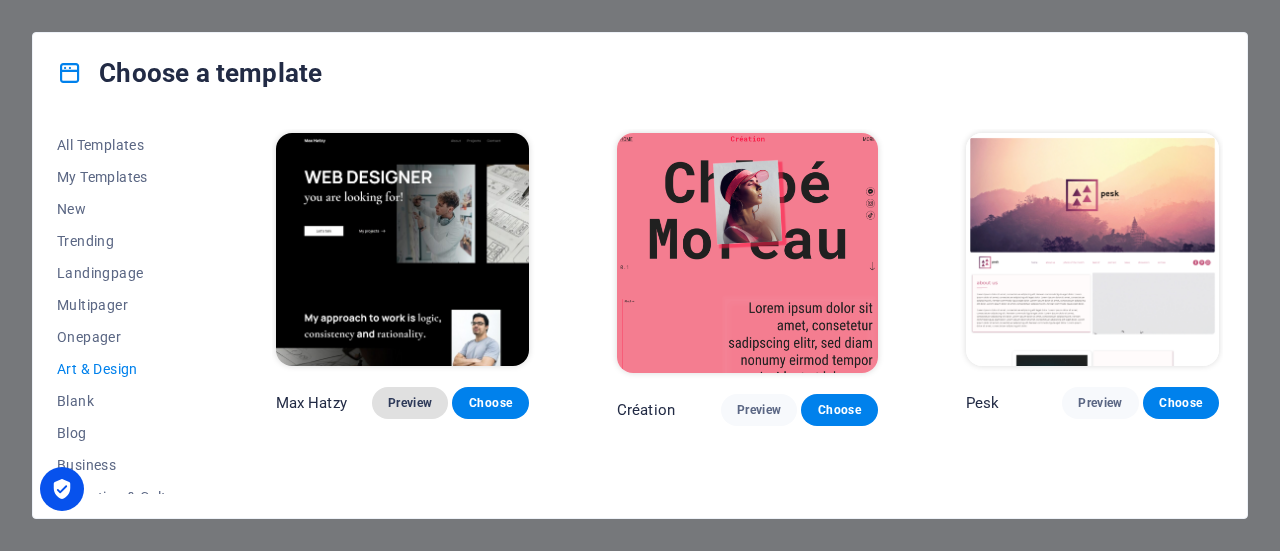 click on "Preview" at bounding box center (410, 403) 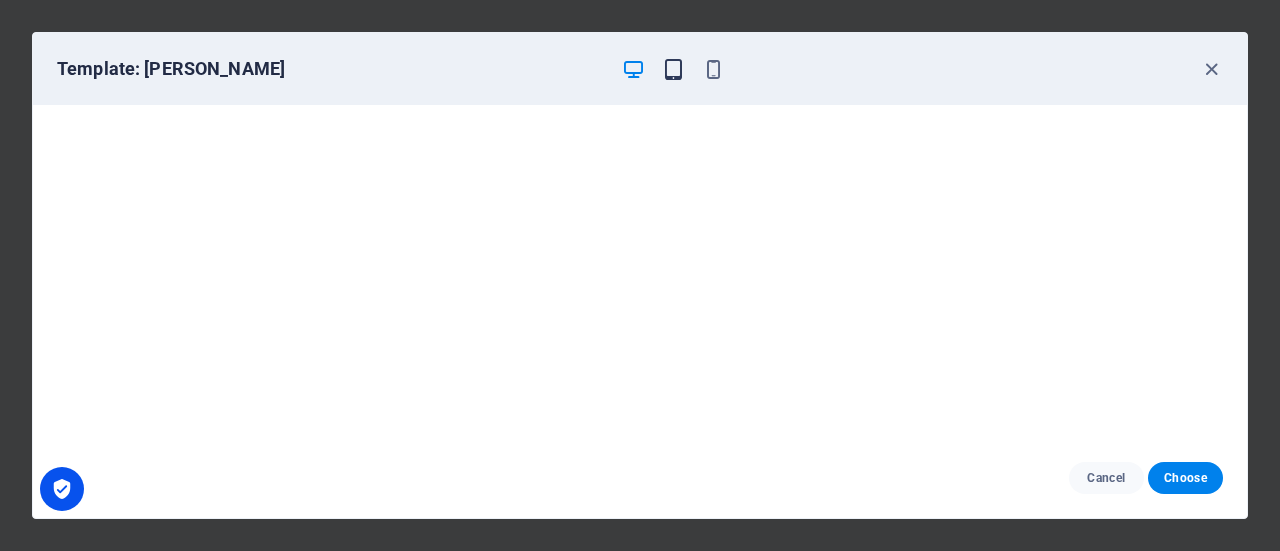 click at bounding box center (673, 69) 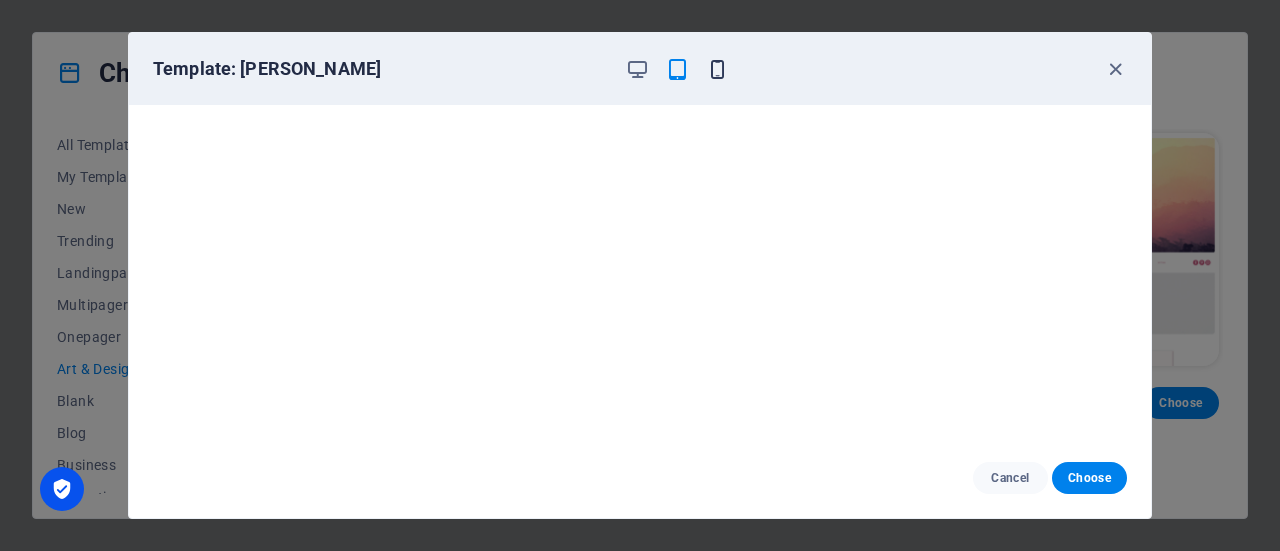 click at bounding box center (717, 69) 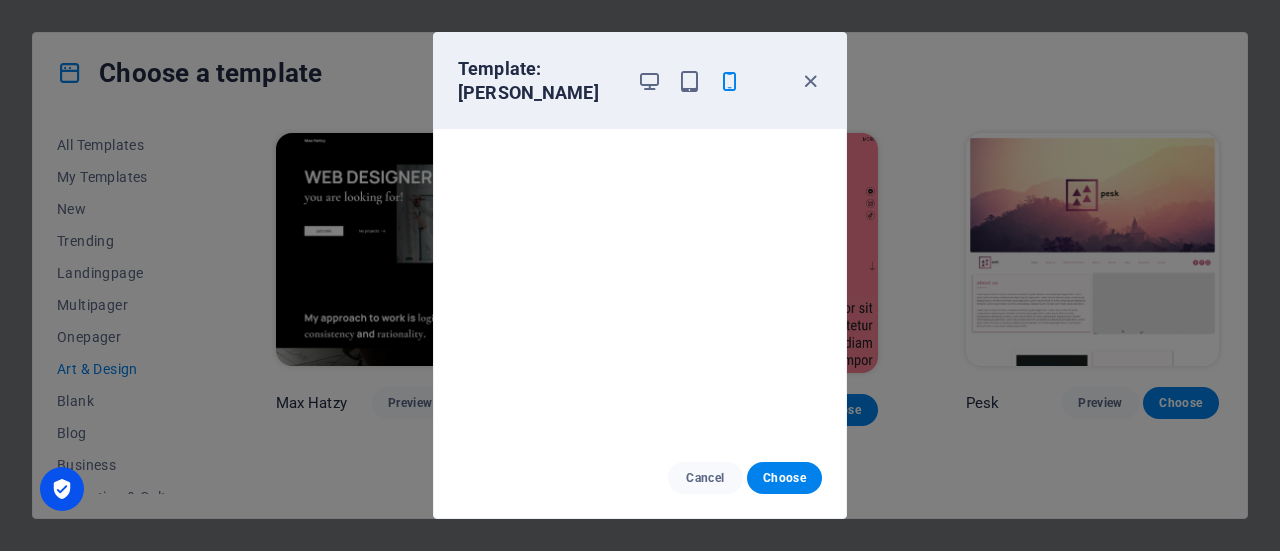 click on "Template: Max Hatzy" at bounding box center [628, 81] 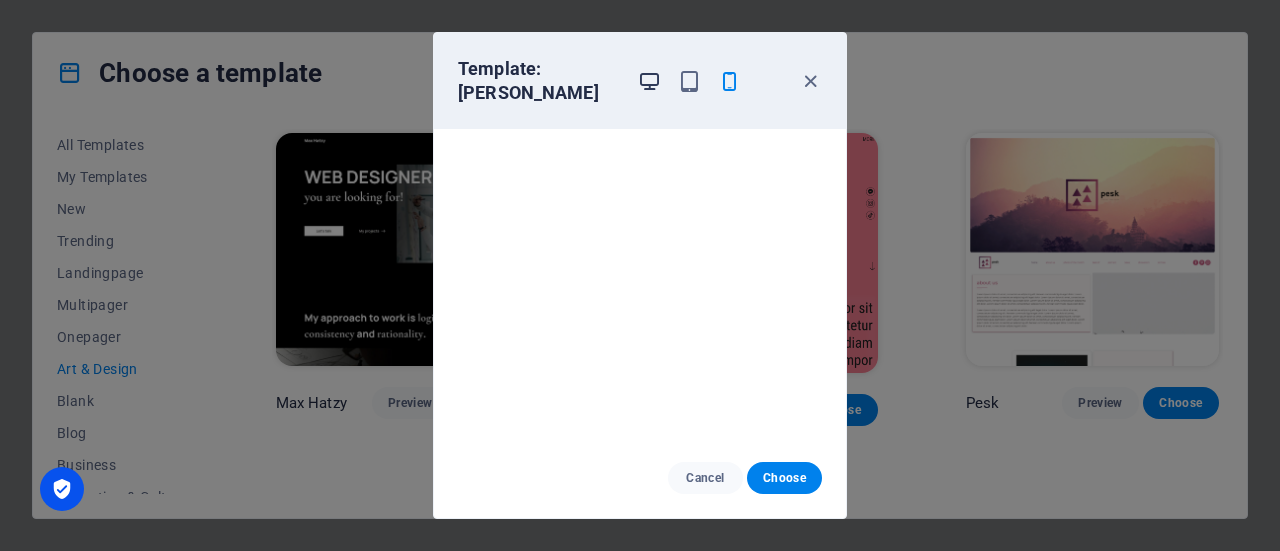click at bounding box center (649, 81) 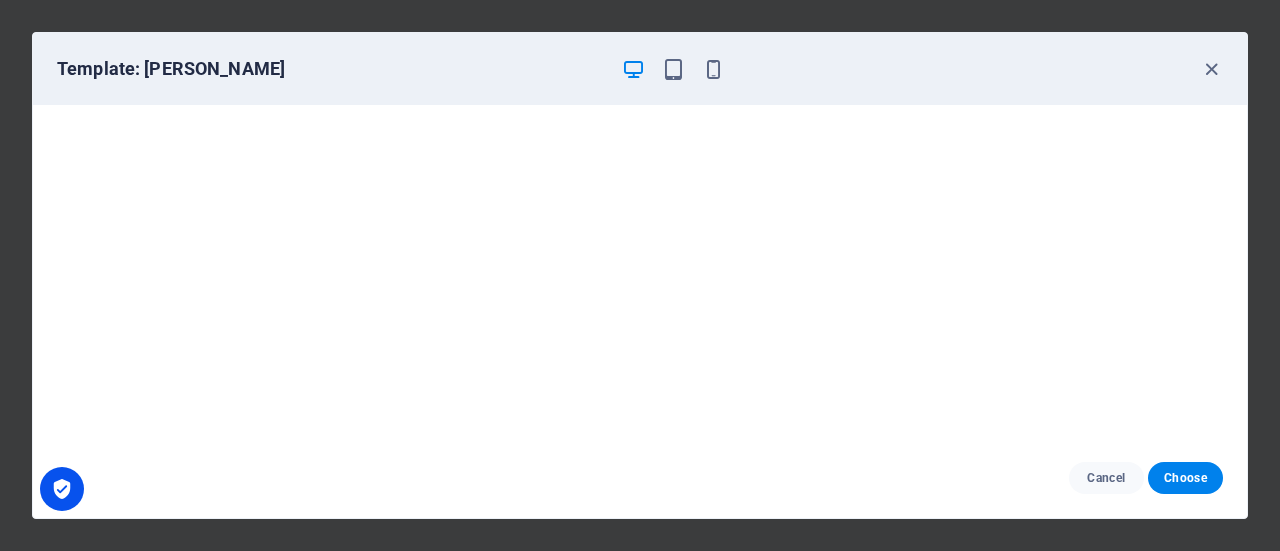 click at bounding box center (673, 69) 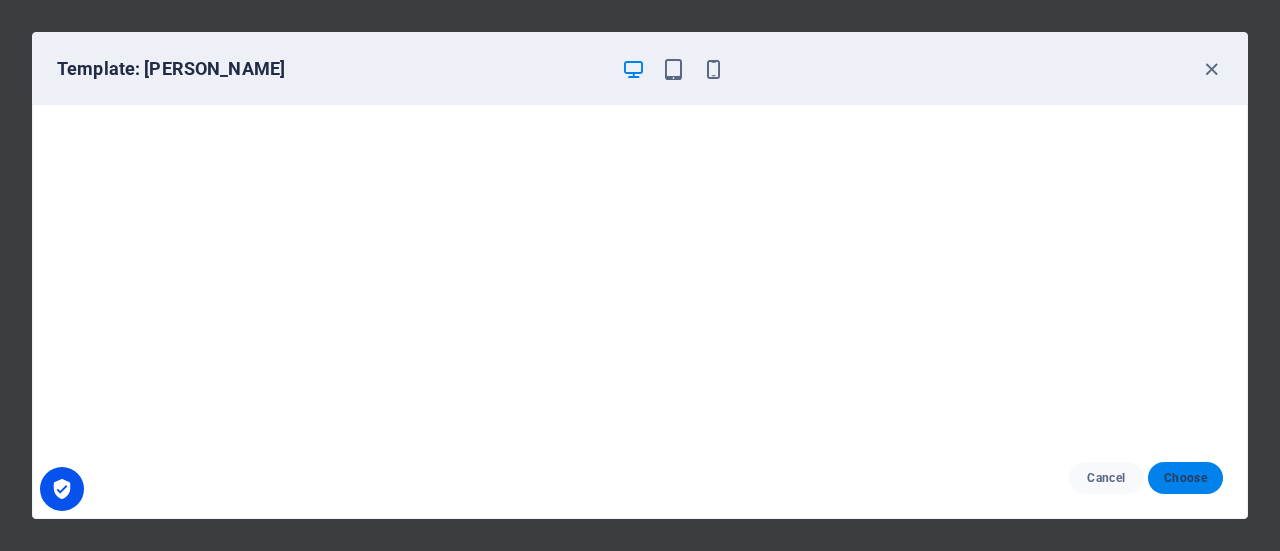 click on "Choose" at bounding box center (1185, 478) 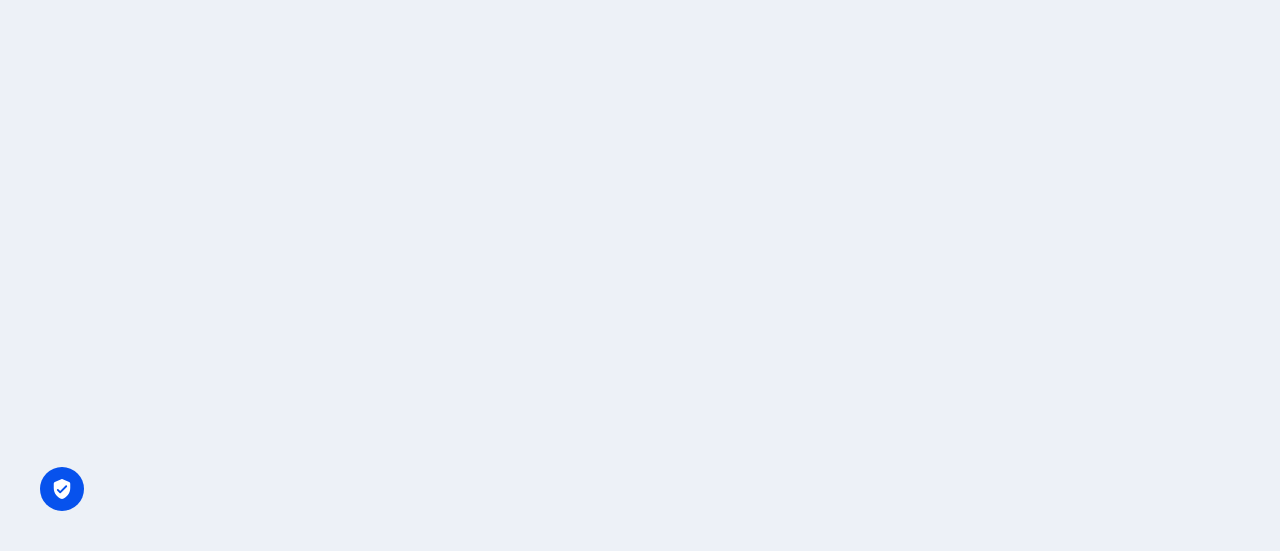 scroll, scrollTop: 0, scrollLeft: 0, axis: both 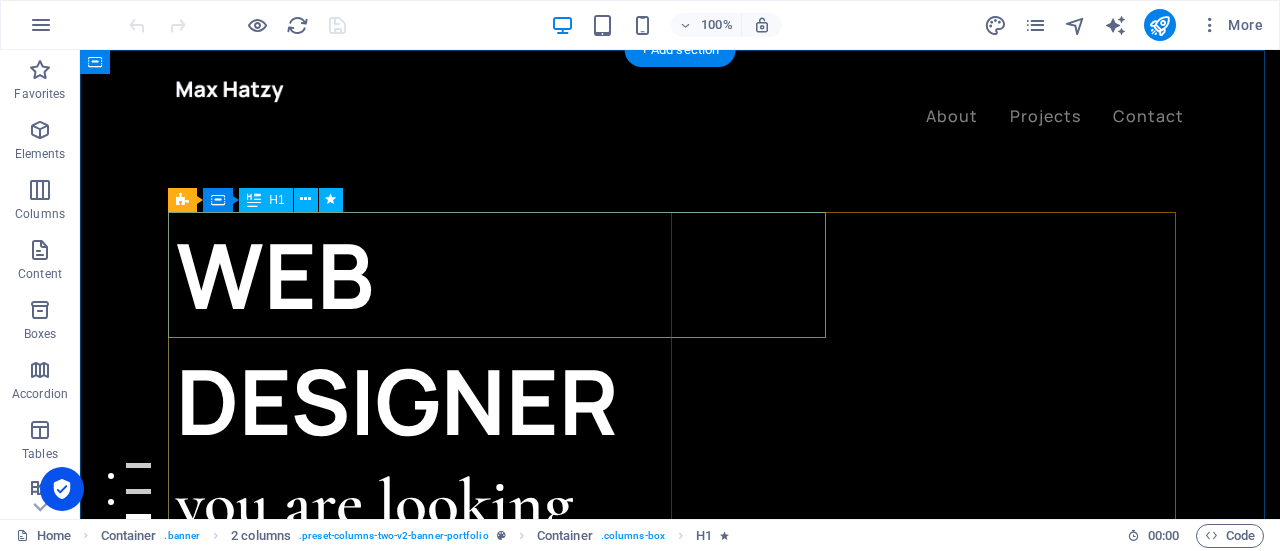 click on "WEB DESIGNER" at bounding box center (428, 338) 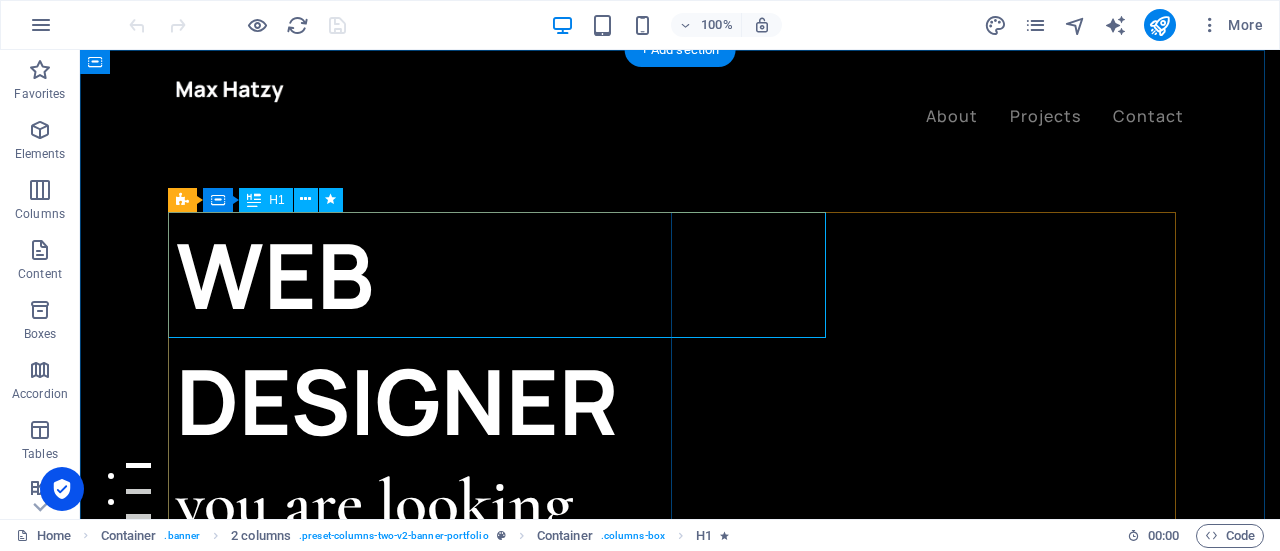 click on "WEB DESIGNER" at bounding box center [428, 338] 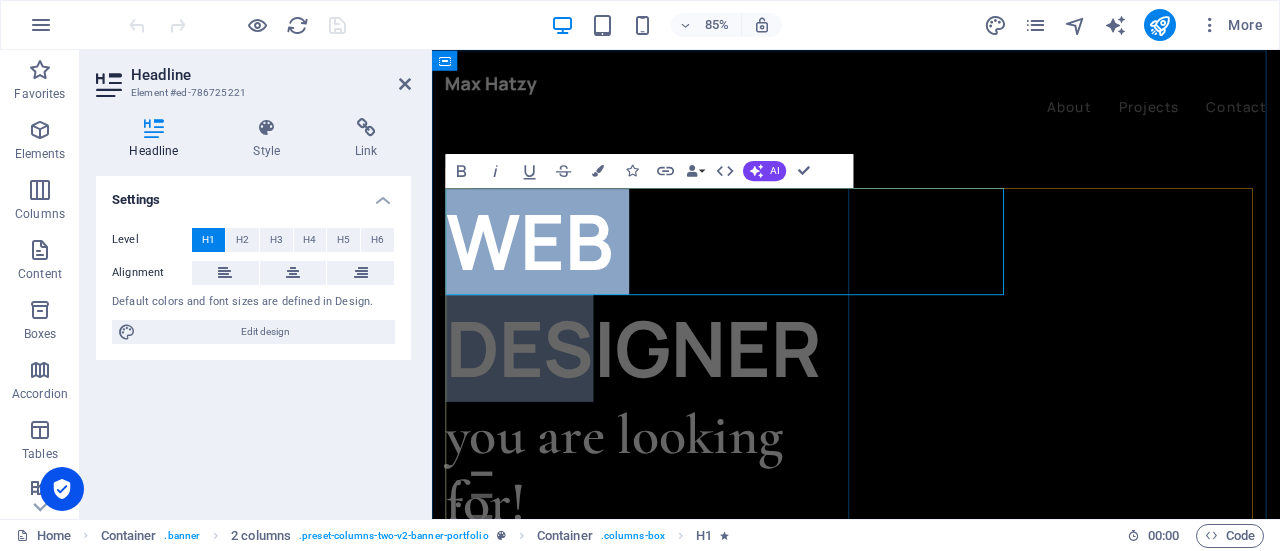 drag, startPoint x: 1146, startPoint y: 261, endPoint x: 842, endPoint y: 295, distance: 305.89542 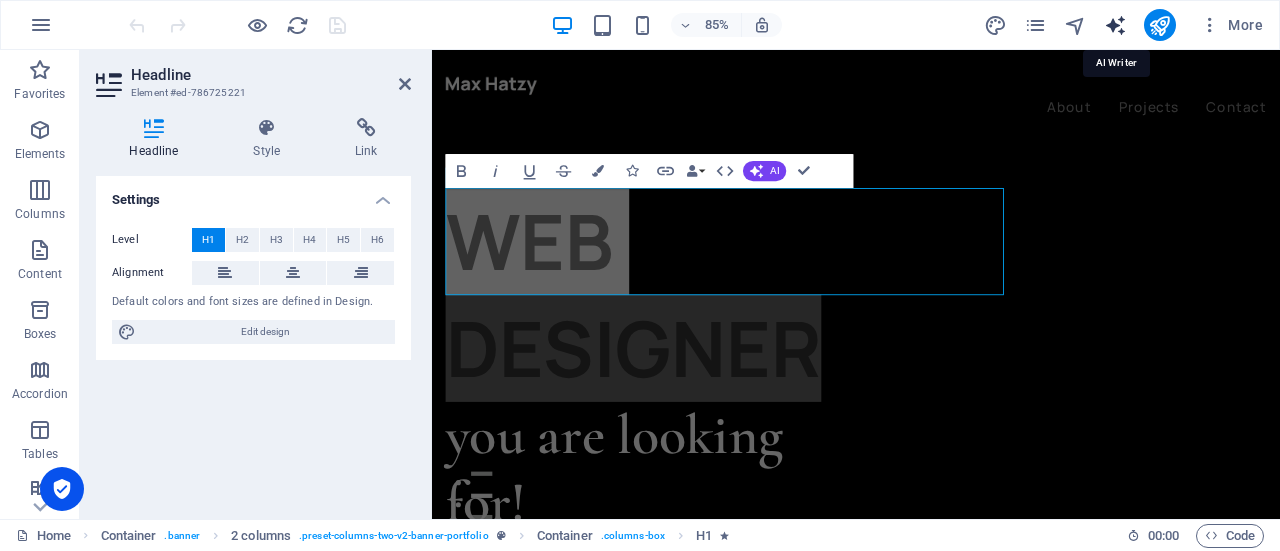 click at bounding box center (1115, 25) 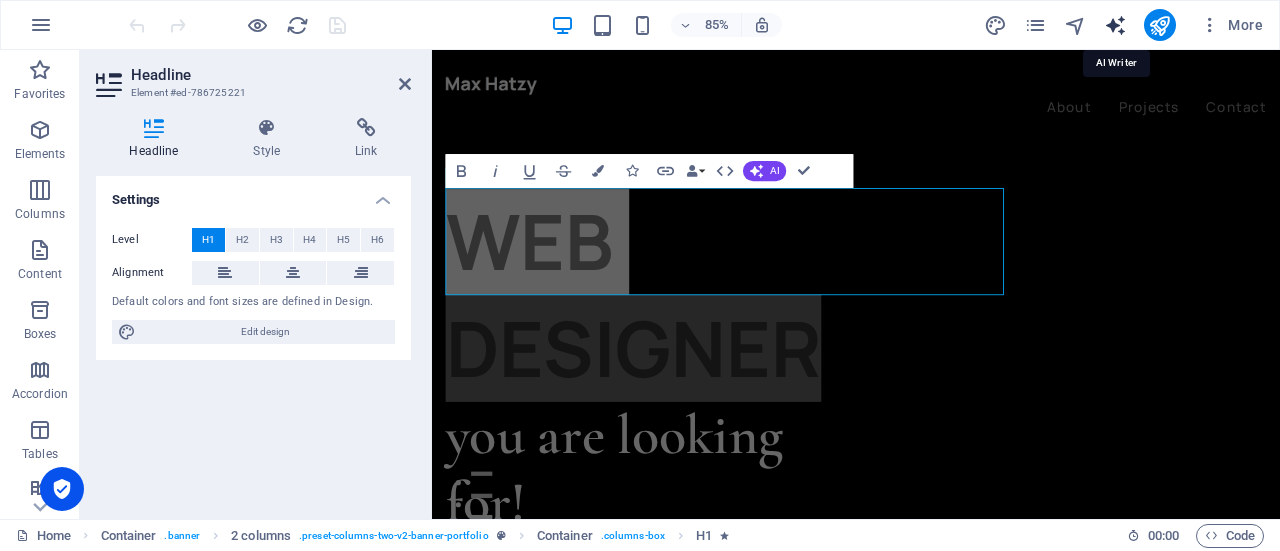 select on "English" 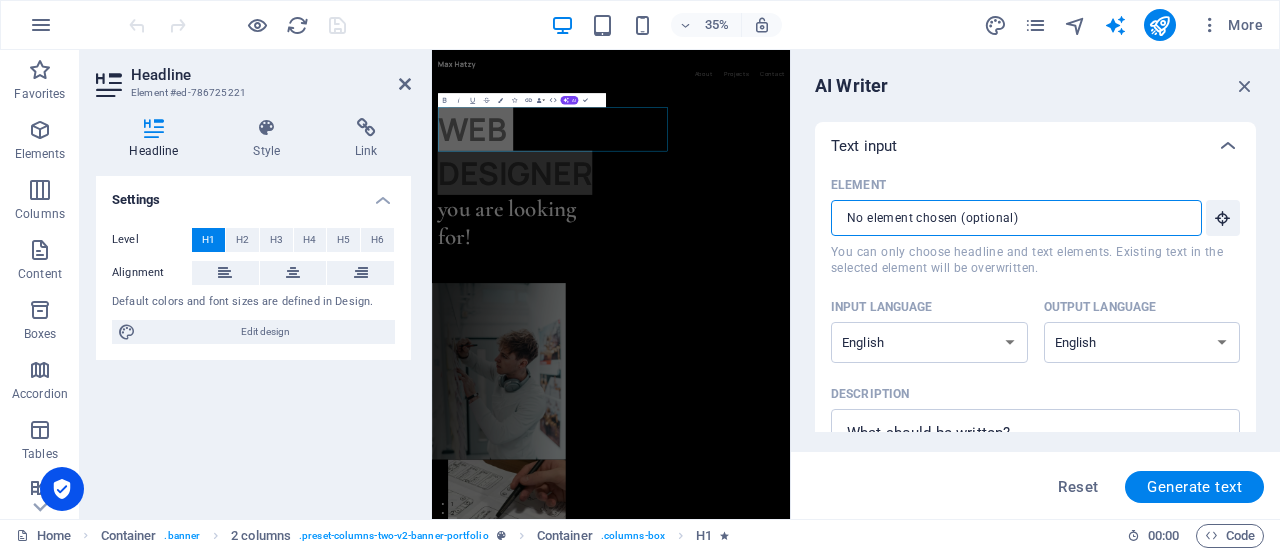 click on "Element ​ You can only choose headline and text elements. Existing text in the selected element will be overwritten." at bounding box center (1009, 218) 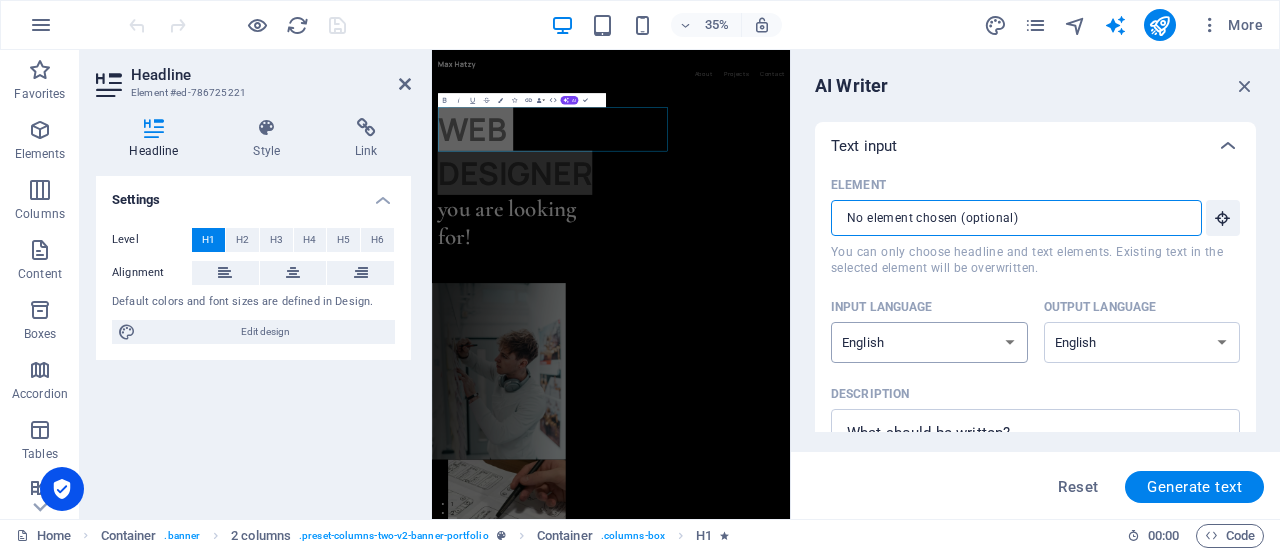 click on "Albanian Arabic Armenian Awadhi Azerbaijani Bashkir Basque Belarusian Bengali Bhojpuri Bosnian Brazilian Portuguese Bulgarian Cantonese (Yue) Catalan Chhattisgarhi Chinese Croatian Czech Danish Dogri Dutch English Estonian Faroese Finnish French Galician Georgian German Greek Gujarati Haryanvi Hindi Hungarian Indonesian Irish Italian Japanese Javanese Kannada Kashmiri Kazakh Konkani Korean Kyrgyz Latvian Lithuanian Macedonian Maithili Malay Maltese Mandarin Mandarin Chinese Marathi Marwari Min Nan Moldovan Mongolian Montenegrin Nepali Norwegian Oriya Pashto Persian (Farsi) Polish Portuguese Punjabi Rajasthani Romanian Russian Sanskrit Santali Serbian Sindhi Sinhala Slovak Slovene Slovenian Spanish Ukrainian Urdu Uzbek Vietnamese Welsh Wu" at bounding box center (929, 342) 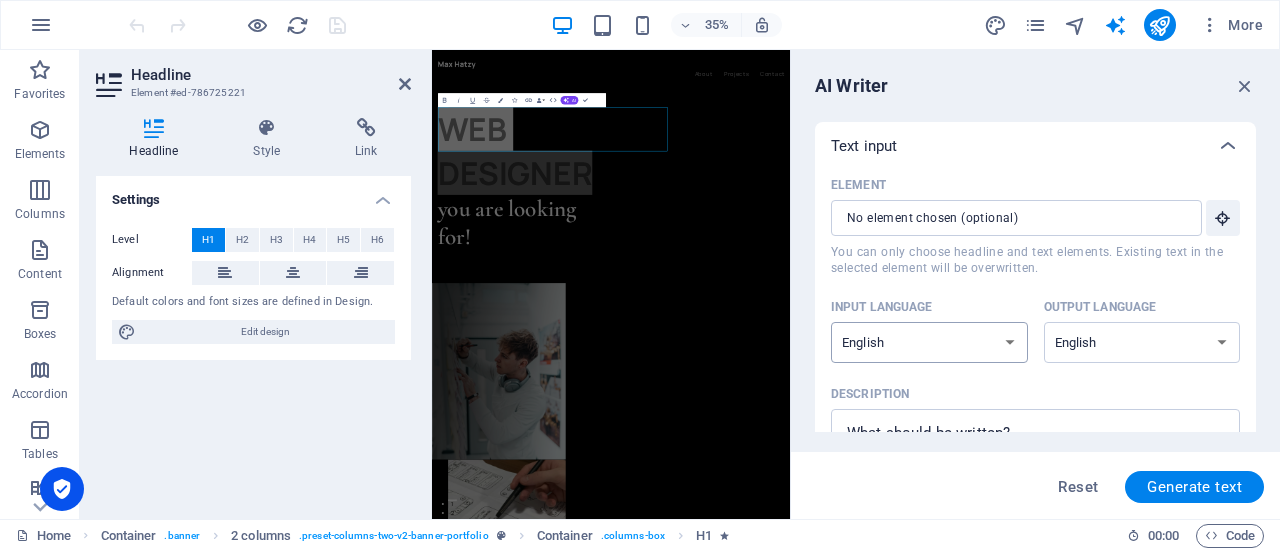select on "Brazilian Portuguese" 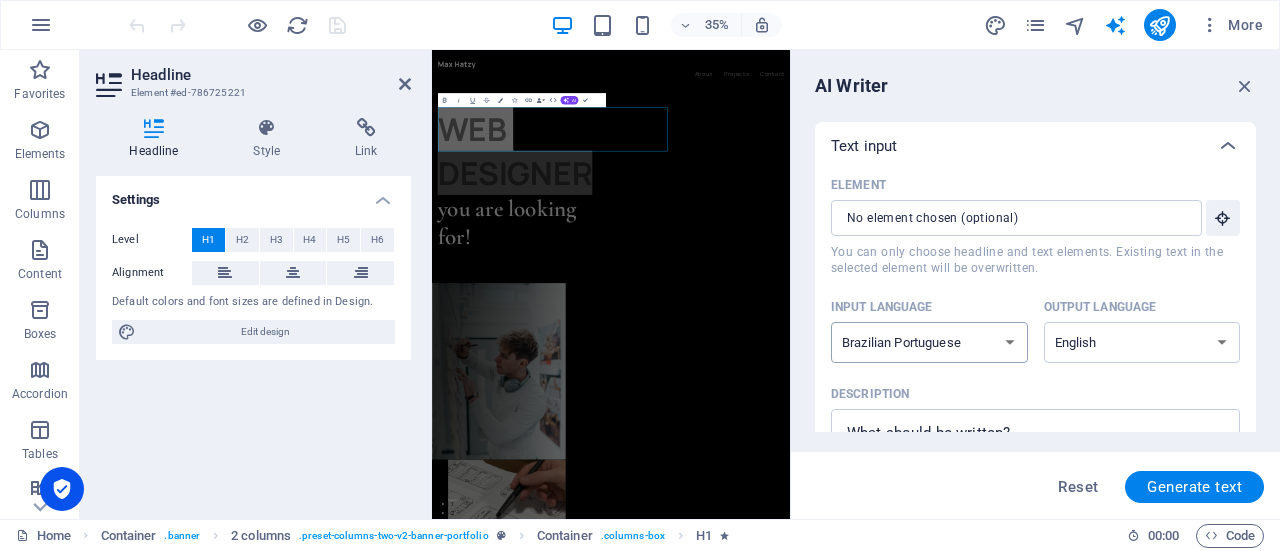 click on "Albanian Arabic Armenian Awadhi Azerbaijani Bashkir Basque Belarusian Bengali Bhojpuri Bosnian Brazilian Portuguese Bulgarian Cantonese (Yue) Catalan Chhattisgarhi Chinese Croatian Czech Danish Dogri Dutch English Estonian Faroese Finnish French Galician Georgian German Greek Gujarati Haryanvi Hindi Hungarian Indonesian Irish Italian Japanese Javanese Kannada Kashmiri Kazakh Konkani Korean Kyrgyz Latvian Lithuanian Macedonian Maithili Malay Maltese Mandarin Mandarin Chinese Marathi Marwari Min Nan Moldovan Mongolian Montenegrin Nepali Norwegian Oriya Pashto Persian (Farsi) Polish Portuguese Punjabi Rajasthani Romanian Russian Sanskrit Santali Serbian Sindhi Sinhala Slovak Slovene Slovenian Spanish Ukrainian Urdu Uzbek Vietnamese Welsh Wu" at bounding box center (929, 342) 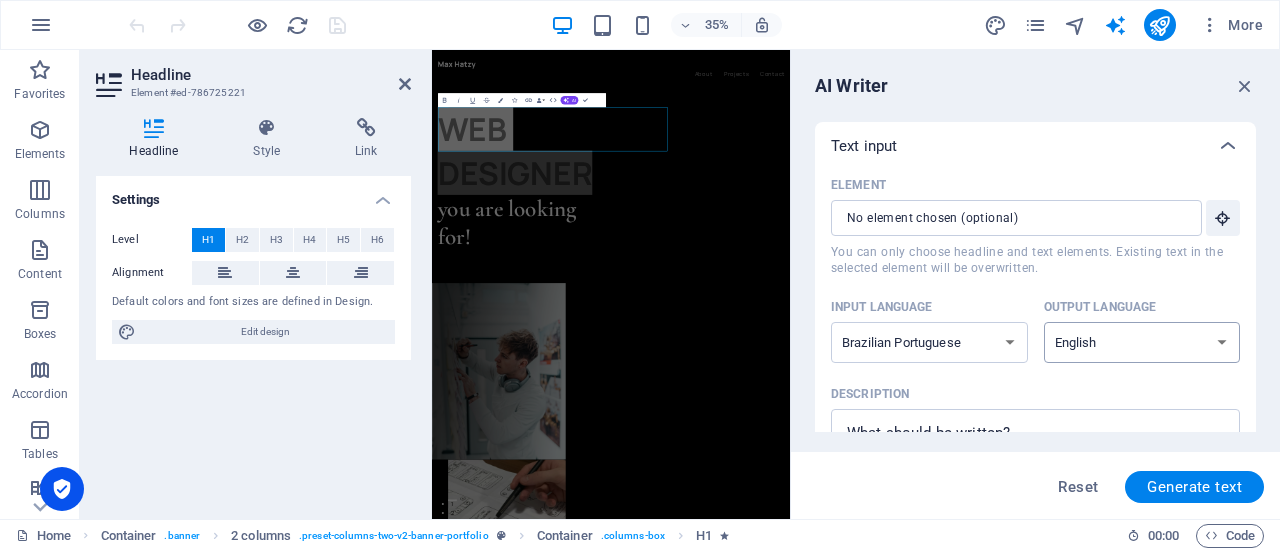 click on "Albanian Arabic Armenian Awadhi Azerbaijani Bashkir Basque Belarusian Bengali Bhojpuri Bosnian Brazilian Portuguese Bulgarian Cantonese (Yue) Catalan Chhattisgarhi Chinese Croatian Czech Danish Dogri Dutch English Estonian Faroese Finnish French Galician Georgian German Greek Gujarati Haryanvi Hindi Hungarian Indonesian Irish Italian Japanese Javanese Kannada Kashmiri Kazakh Konkani Korean Kyrgyz Latvian Lithuanian Macedonian Maithili Malay Maltese Mandarin Mandarin Chinese Marathi Marwari Min Nan Moldovan Mongolian Montenegrin Nepali Norwegian Oriya Pashto Persian (Farsi) Polish Portuguese Punjabi Rajasthani Romanian Russian Sanskrit Santali Serbian Sindhi Sinhala Slovak Slovene Slovenian Spanish Ukrainian Urdu Uzbek Vietnamese Welsh Wu" at bounding box center (1142, 342) 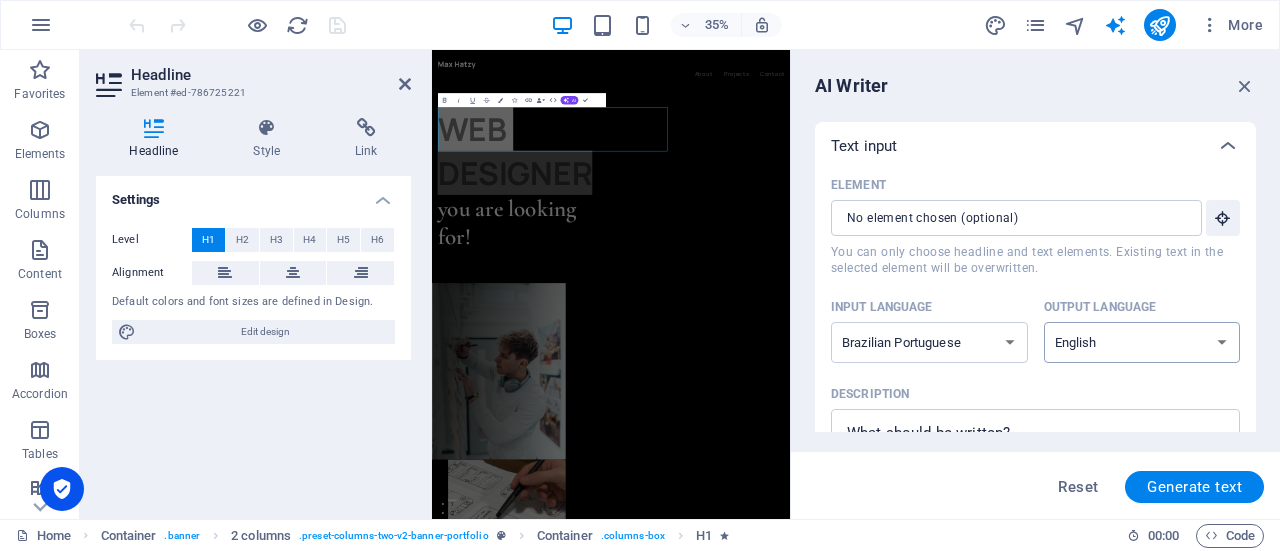 select on "Brazilian Portuguese" 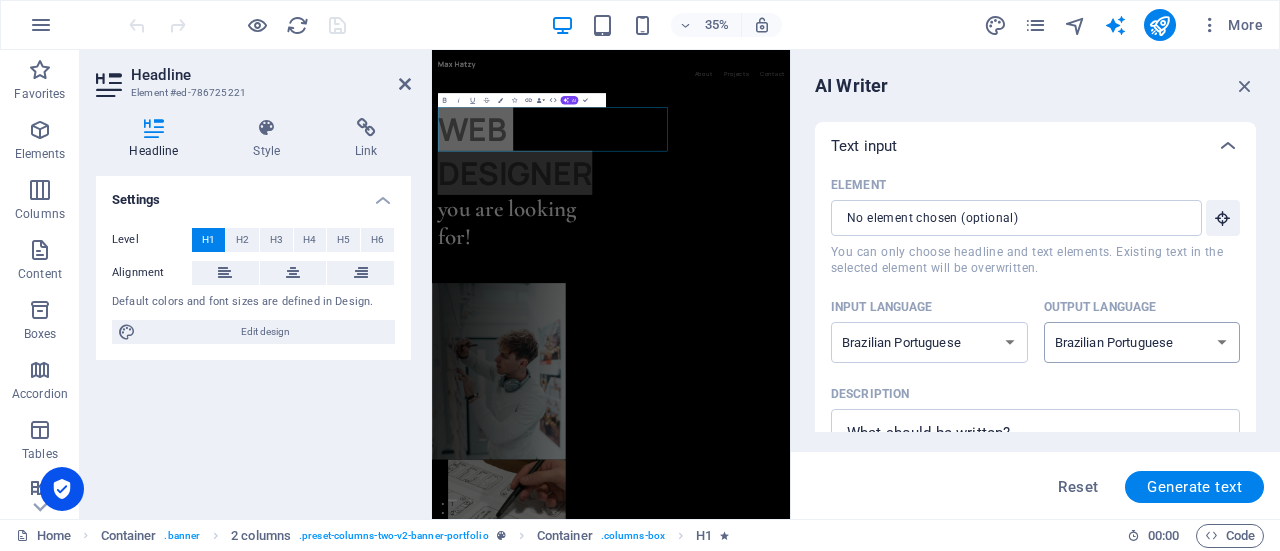 click on "Albanian Arabic Armenian Awadhi Azerbaijani Bashkir Basque Belarusian Bengali Bhojpuri Bosnian Brazilian Portuguese Bulgarian Cantonese (Yue) Catalan Chhattisgarhi Chinese Croatian Czech Danish Dogri Dutch English Estonian Faroese Finnish French Galician Georgian German Greek Gujarati Haryanvi Hindi Hungarian Indonesian Irish Italian Japanese Javanese Kannada Kashmiri Kazakh Konkani Korean Kyrgyz Latvian Lithuanian Macedonian Maithili Malay Maltese Mandarin Mandarin Chinese Marathi Marwari Min Nan Moldovan Mongolian Montenegrin Nepali Norwegian Oriya Pashto Persian (Farsi) Polish Portuguese Punjabi Rajasthani Romanian Russian Sanskrit Santali Serbian Sindhi Sinhala Slovak Slovene Slovenian Spanish Ukrainian Urdu Uzbek Vietnamese Welsh Wu" at bounding box center [1142, 342] 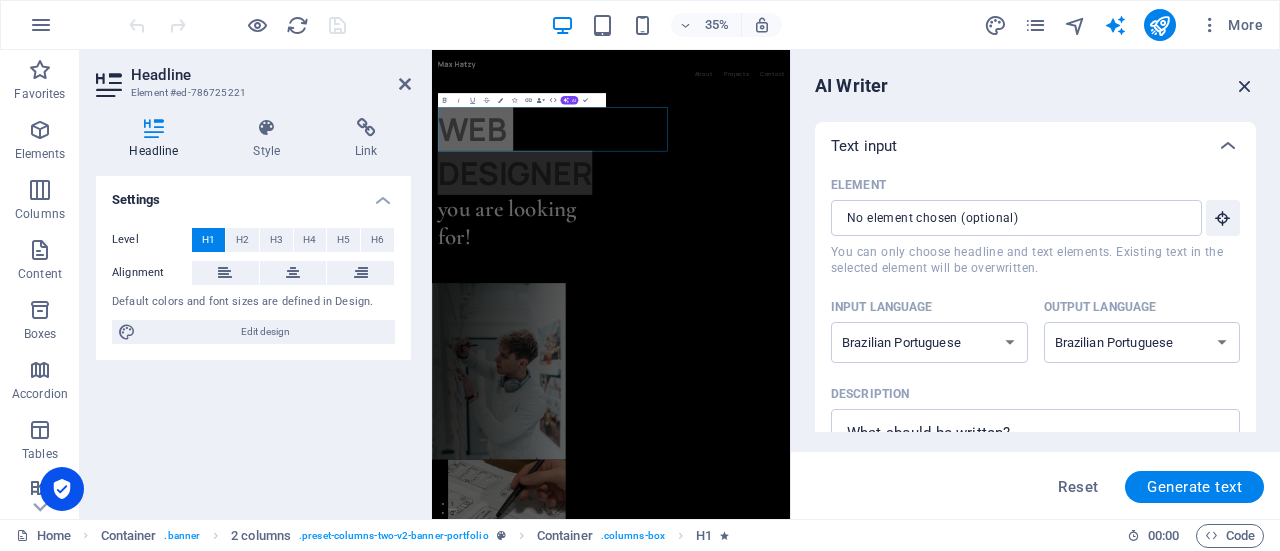 click at bounding box center (1245, 86) 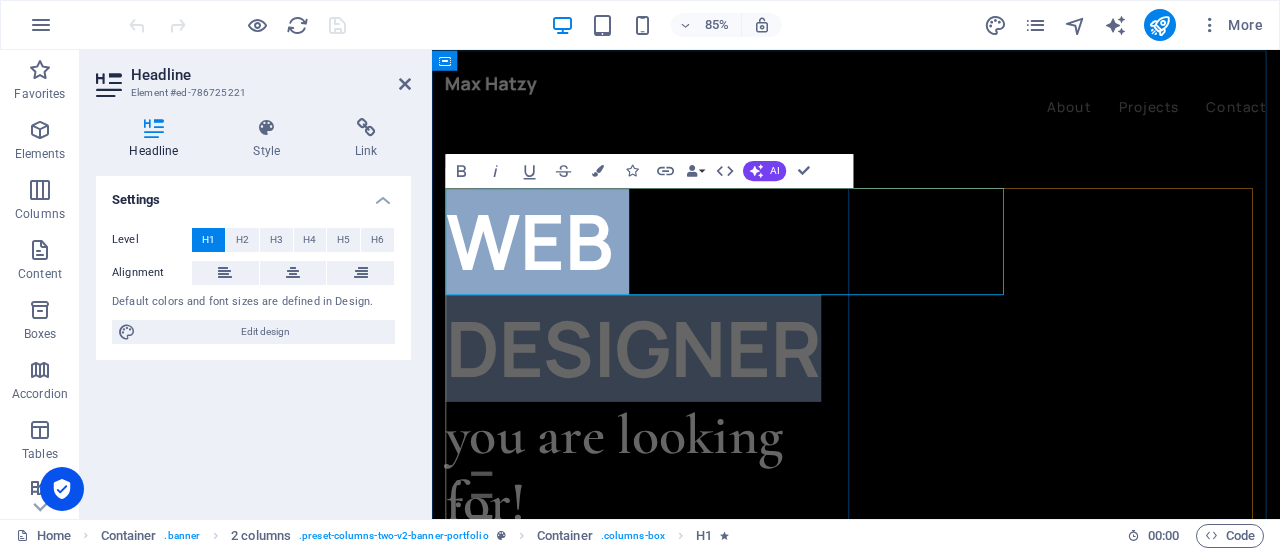 click on "WEB DESIGNER" at bounding box center [689, 338] 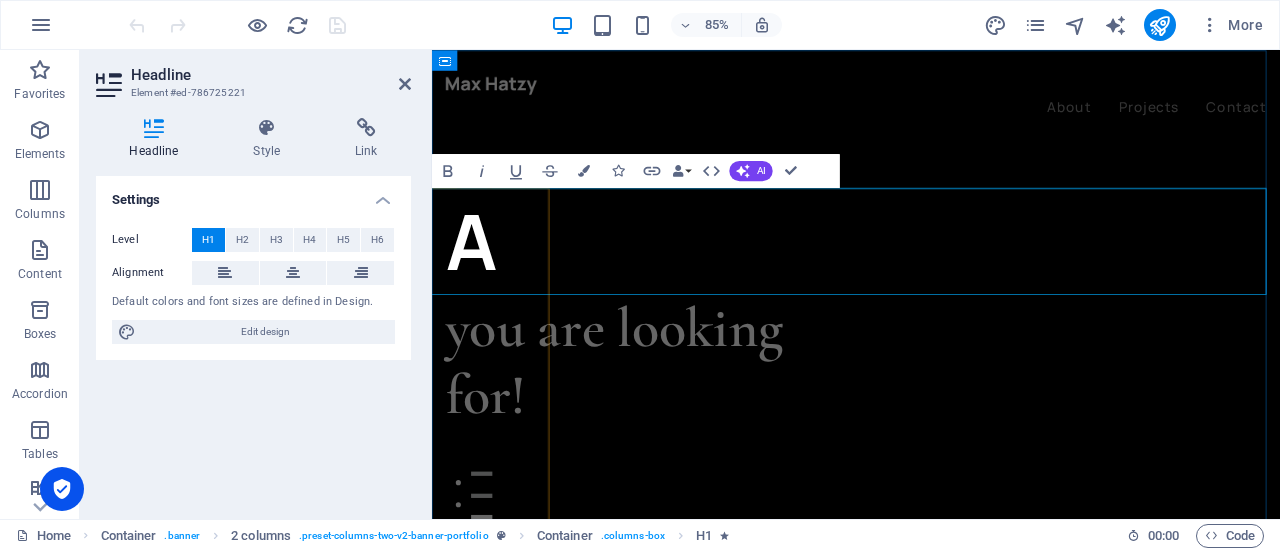 scroll, scrollTop: 0, scrollLeft: 75, axis: horizontal 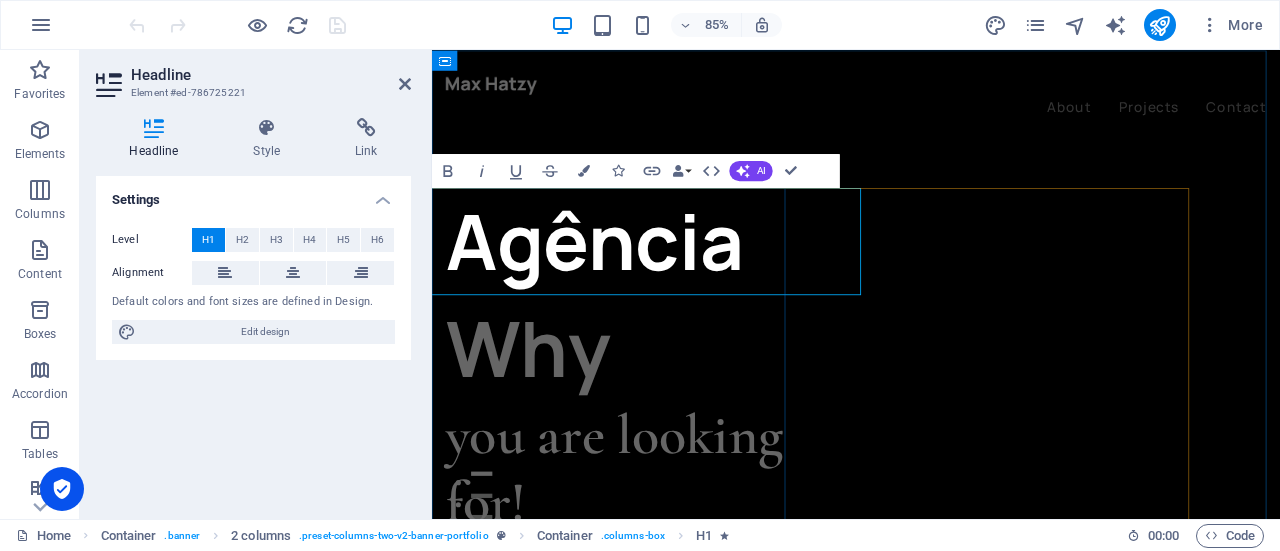click on "Agência Why you are looking for! Let’s talk My projects" at bounding box center [689, 464] 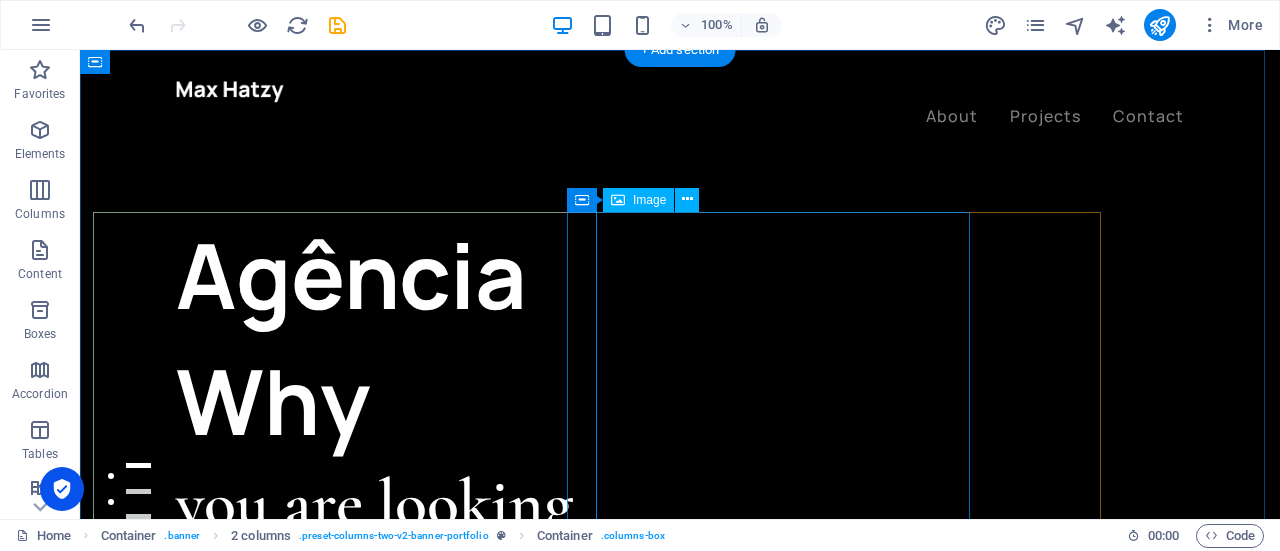 click at bounding box center (347, 968) 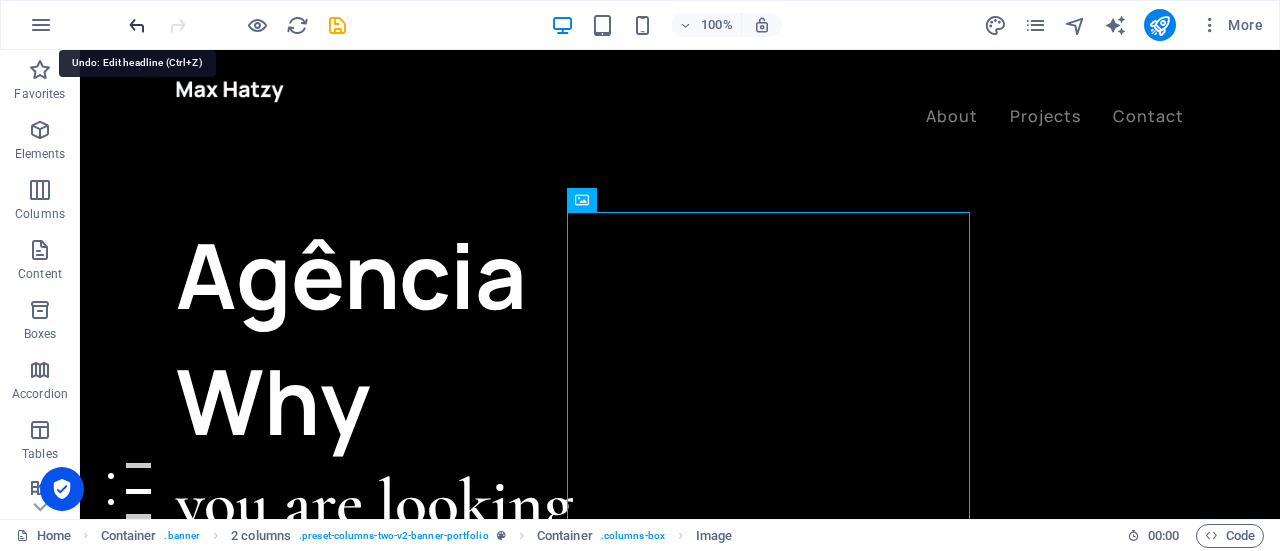 click at bounding box center (137, 25) 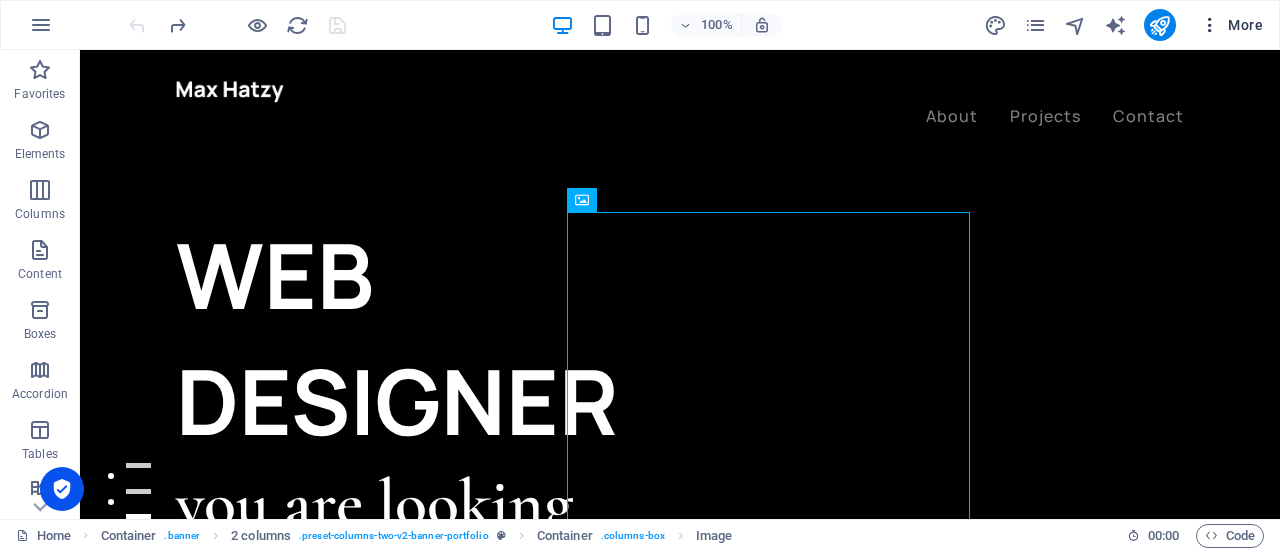 click on "More" at bounding box center [1231, 25] 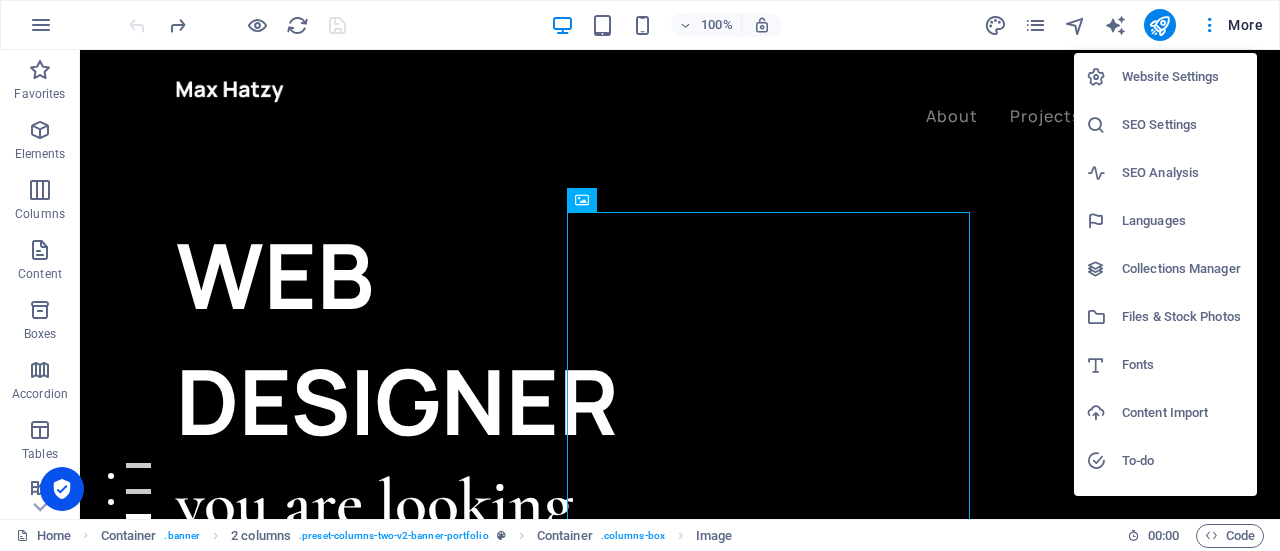 click on "Languages" at bounding box center (1183, 221) 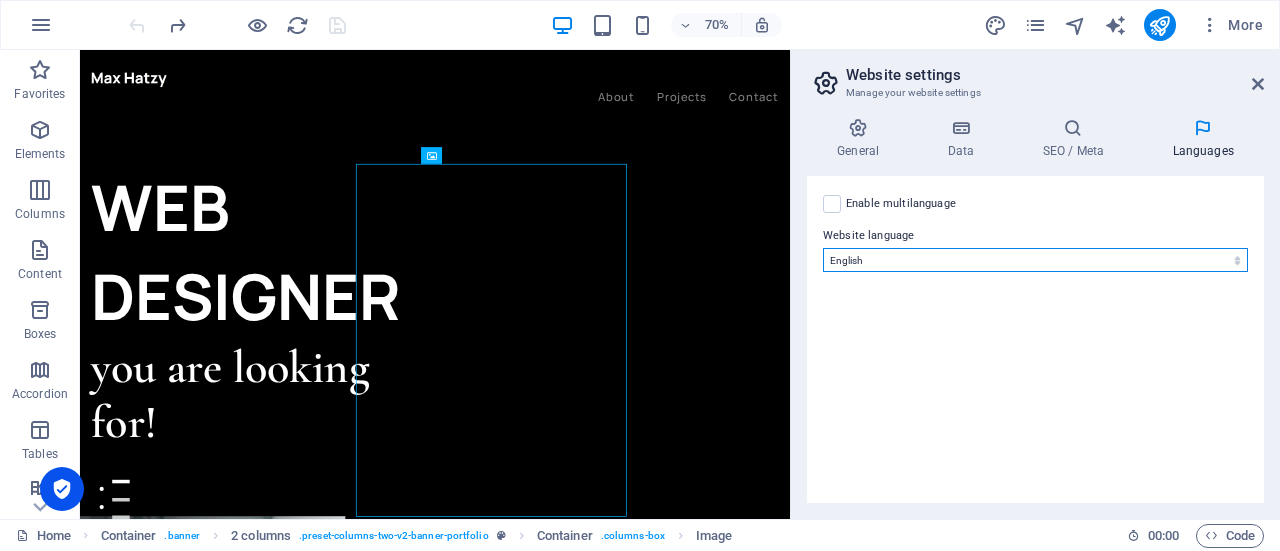 click on "Abkhazian Afar Afrikaans Akan Albanian Amharic Arabic Aragonese Armenian Assamese Avaric Avestan Aymara Azerbaijani Bambara Bashkir Basque Belarusian Bengali Bihari languages Bislama Bokmål Bosnian Breton Bulgarian Burmese Catalan Central Khmer Chamorro Chechen Chinese Church Slavic Chuvash Cornish Corsican Cree Croatian Czech Danish Dutch Dzongkha English Esperanto Estonian Ewe Faroese Farsi (Persian) Fijian Finnish French Fulah Gaelic Galician Ganda Georgian German Greek Greenlandic Guaraní Gujarati Haitian Creole Hausa Hebrew Herero Hindi Hiri Motu Hungarian Icelandic Ido Igbo Indonesian Interlingua Interlingue Inuktitut Inupiaq Irish Italian Japanese Javanese Kannada Kanuri Kashmiri Kazakh Kikuyu Kinyarwanda Komi Kongo Korean Kurdish Kwanyama Kyrgyz Lao Latin Latvian Limburgish Lingala Lithuanian Luba-Katanga Luxembourgish Macedonian Malagasy Malay Malayalam Maldivian Maltese Manx Maori Marathi Marshallese Mongolian Nauru Navajo Ndonga Nepali North Ndebele Northern Sami Norwegian Norwegian Nynorsk Nuosu" at bounding box center [1035, 260] 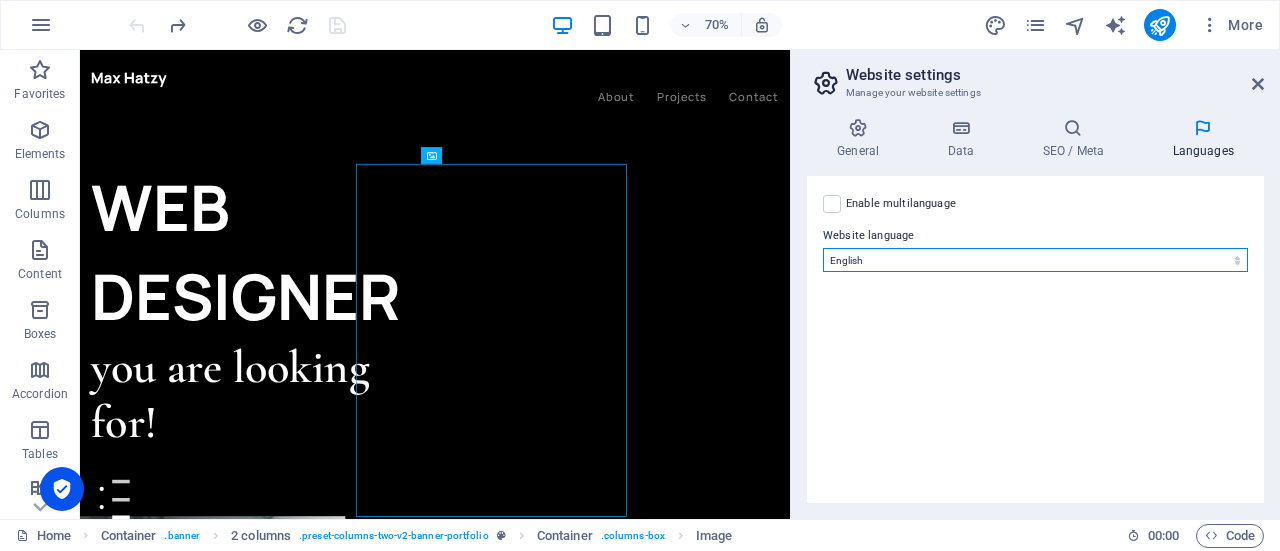 select on "128" 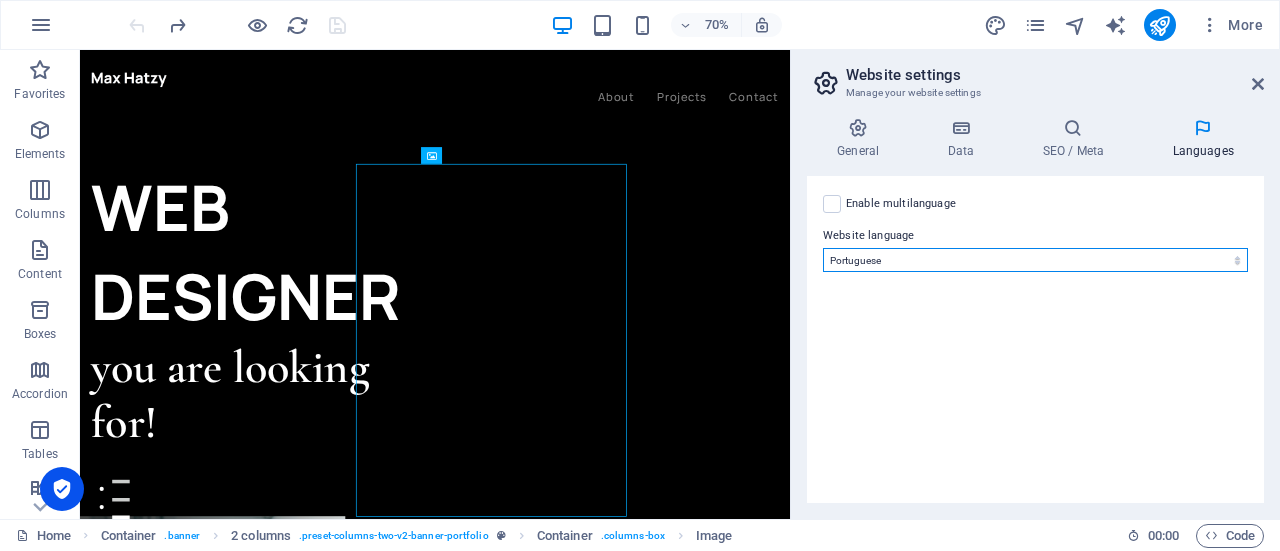 click on "Abkhazian Afar Afrikaans Akan Albanian Amharic Arabic Aragonese Armenian Assamese Avaric Avestan Aymara Azerbaijani Bambara Bashkir Basque Belarusian Bengali Bihari languages Bislama Bokmål Bosnian Breton Bulgarian Burmese Catalan Central Khmer Chamorro Chechen Chinese Church Slavic Chuvash Cornish Corsican Cree Croatian Czech Danish Dutch Dzongkha English Esperanto Estonian Ewe Faroese Farsi (Persian) Fijian Finnish French Fulah Gaelic Galician Ganda Georgian German Greek Greenlandic Guaraní Gujarati Haitian Creole Hausa Hebrew Herero Hindi Hiri Motu Hungarian Icelandic Ido Igbo Indonesian Interlingua Interlingue Inuktitut Inupiaq Irish Italian Japanese Javanese Kannada Kanuri Kashmiri Kazakh Kikuyu Kinyarwanda Komi Kongo Korean Kurdish Kwanyama Kyrgyz Lao Latin Latvian Limburgish Lingala Lithuanian Luba-Katanga Luxembourgish Macedonian Malagasy Malay Malayalam Maldivian Maltese Manx Maori Marathi Marshallese Mongolian Nauru Navajo Ndonga Nepali North Ndebele Northern Sami Norwegian Norwegian Nynorsk Nuosu" at bounding box center [1035, 260] 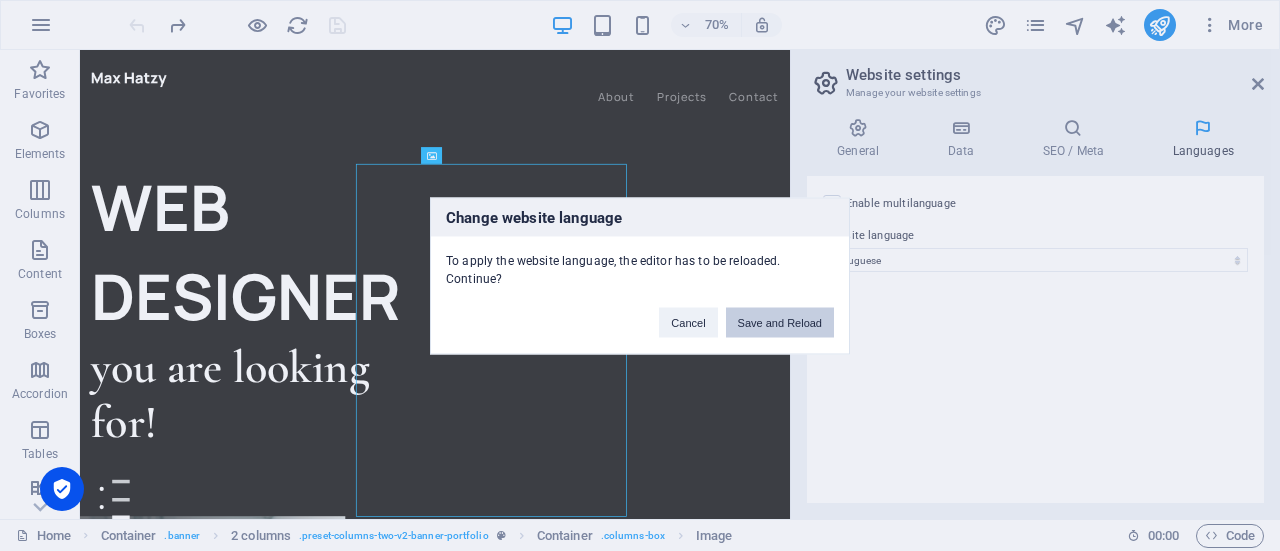 click on "Save and Reload" at bounding box center [780, 322] 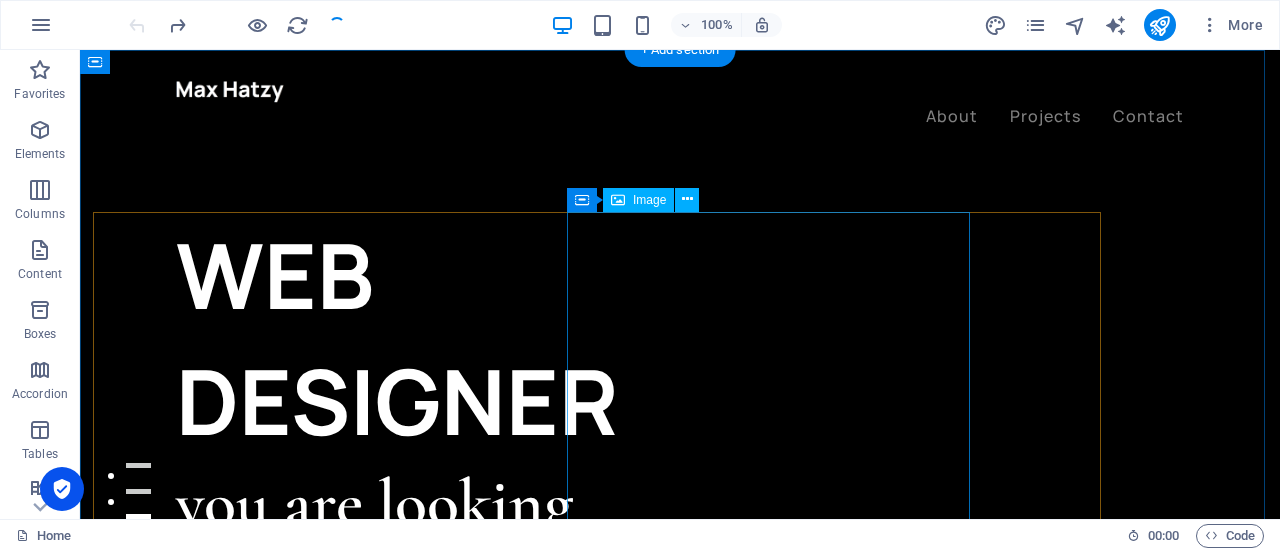click at bounding box center (347, 968) 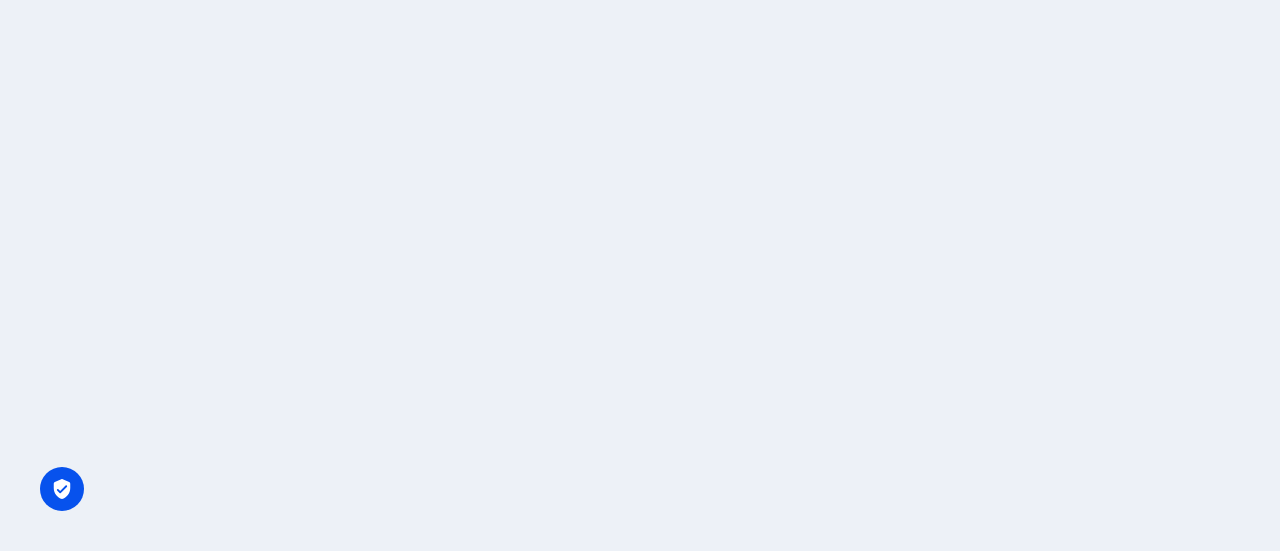 scroll, scrollTop: 0, scrollLeft: 0, axis: both 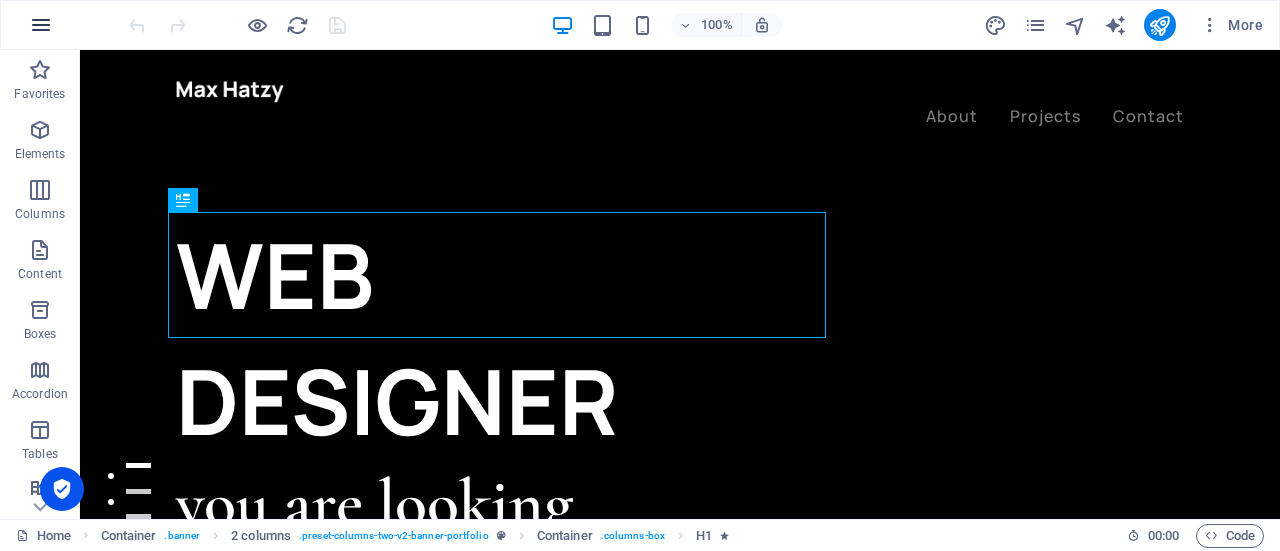 click at bounding box center (41, 25) 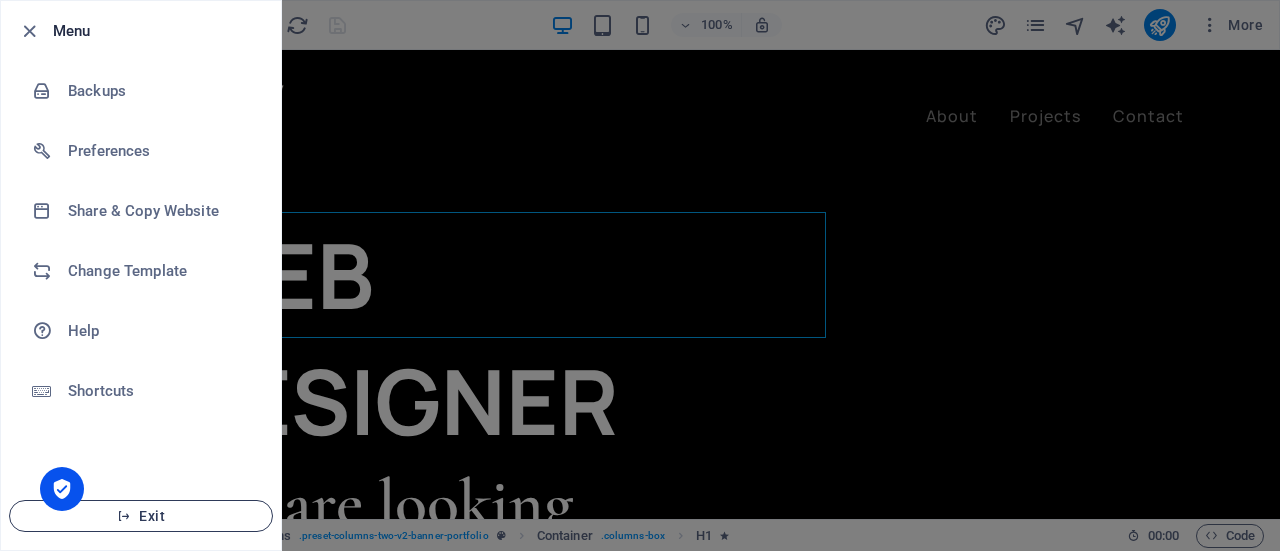 click on "Exit" at bounding box center (141, 516) 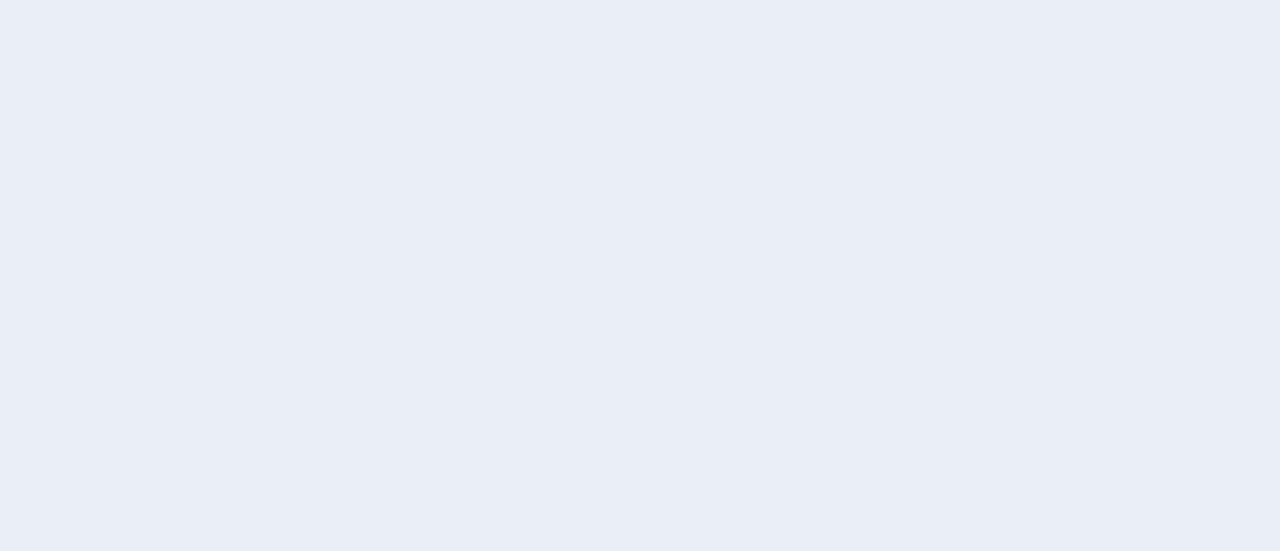 scroll, scrollTop: 0, scrollLeft: 0, axis: both 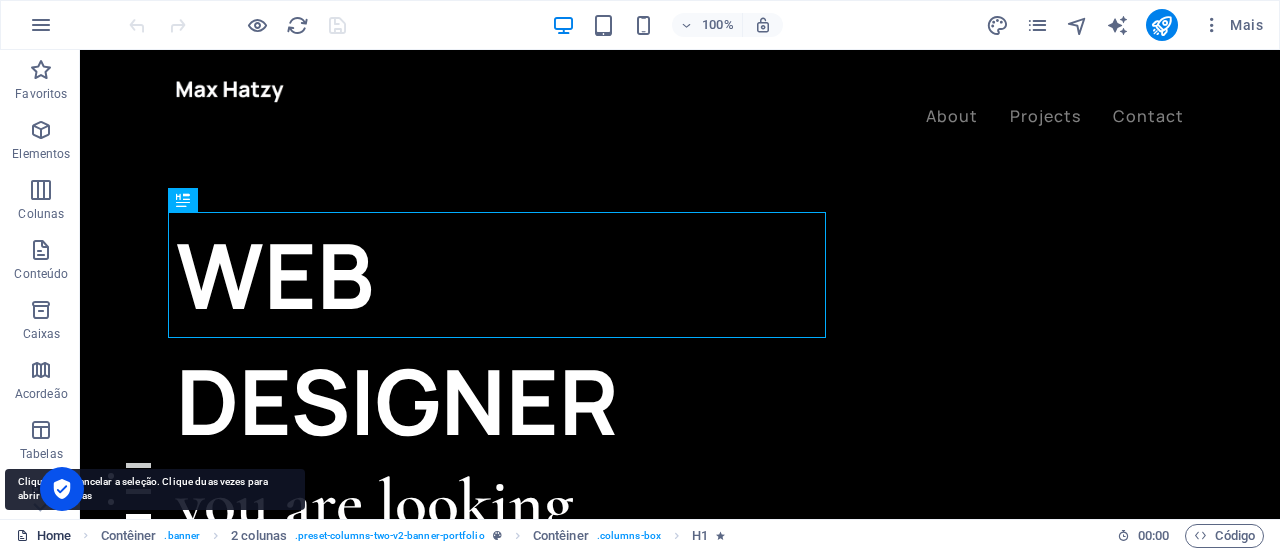 click on "Home" at bounding box center [43, 536] 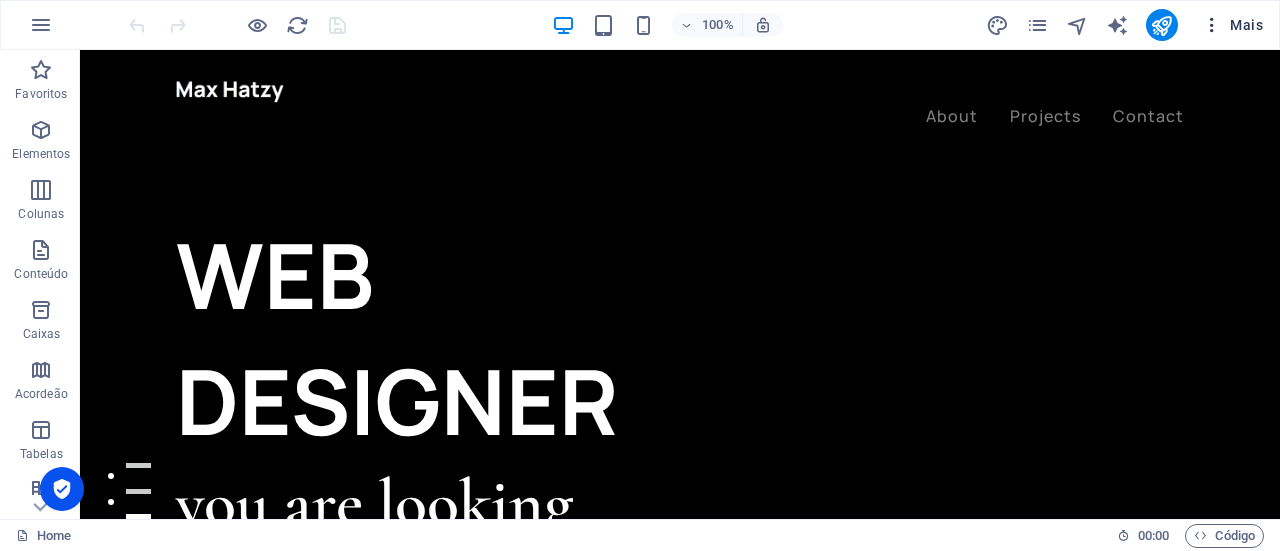 click on "Mais" at bounding box center [1232, 25] 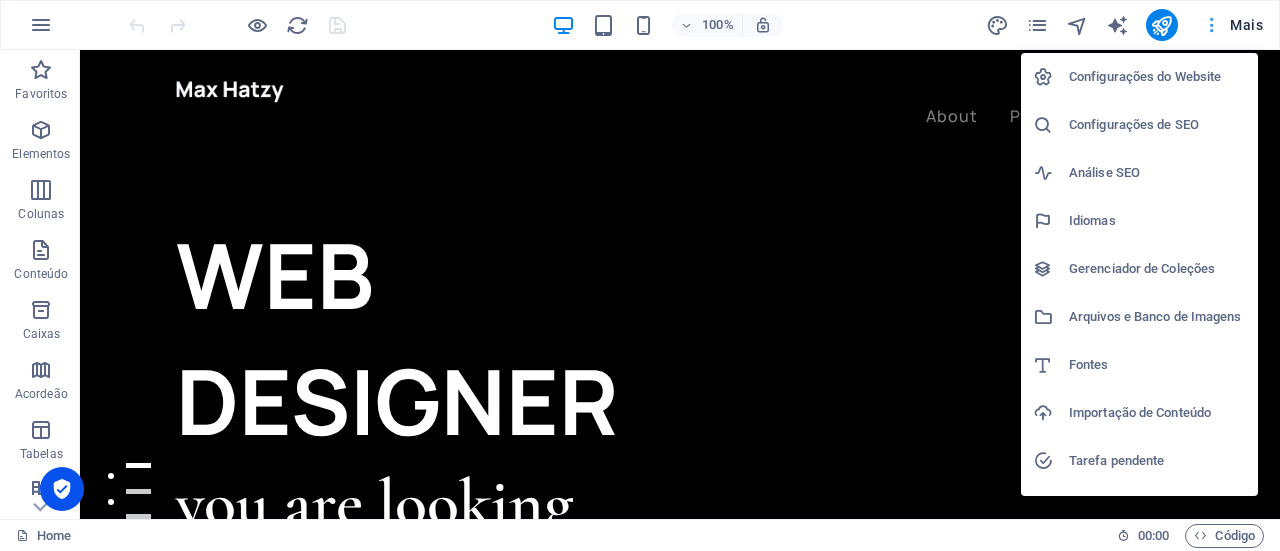 click at bounding box center [640, 275] 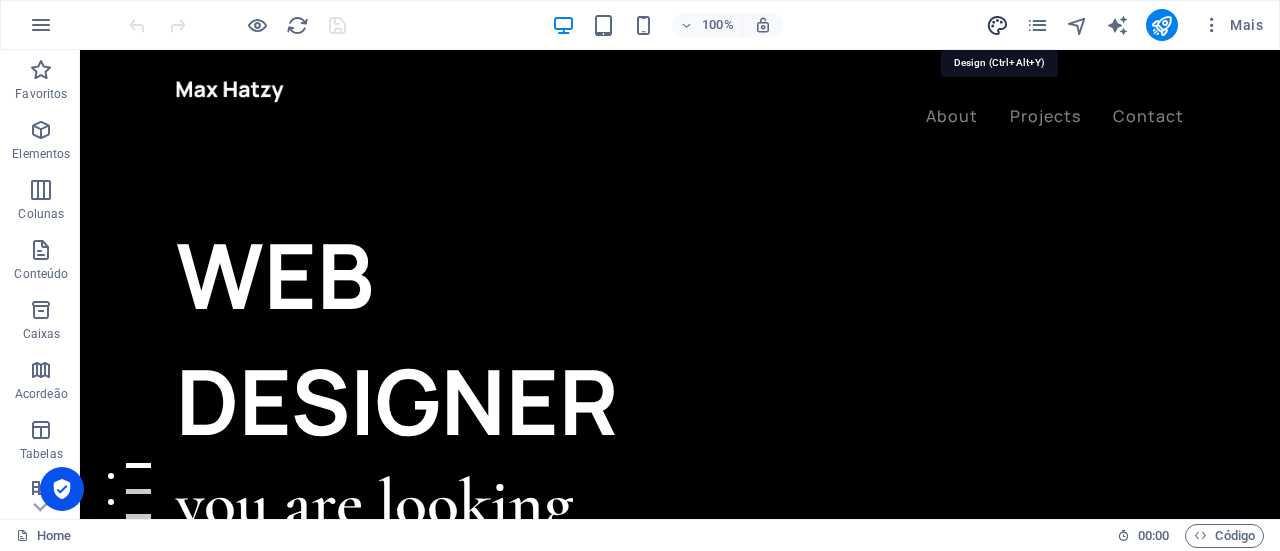 click at bounding box center [997, 25] 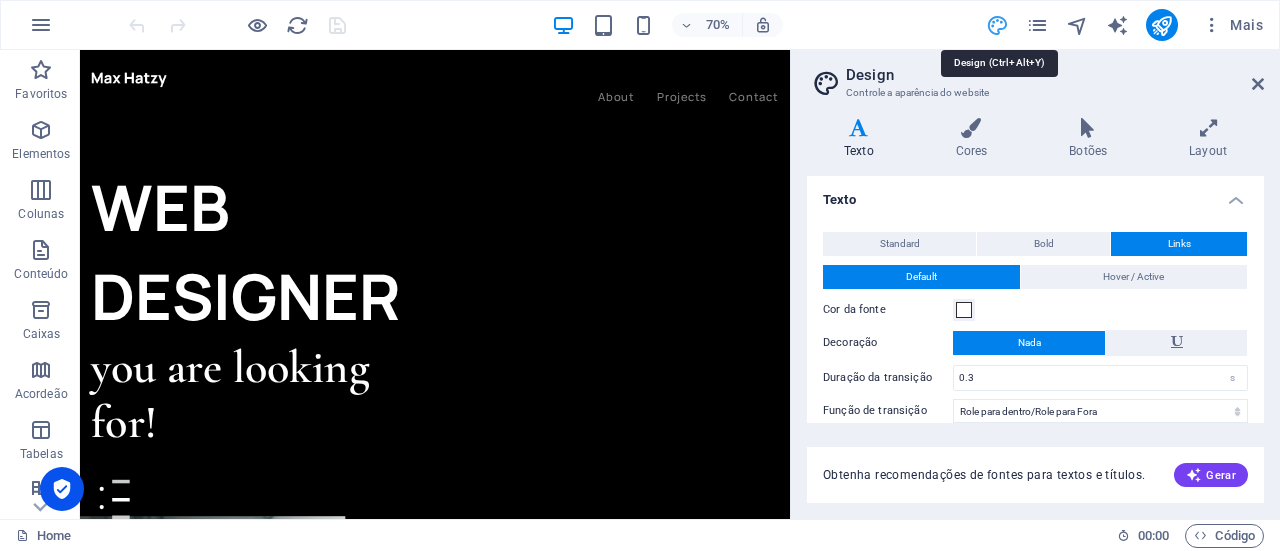 click at bounding box center [997, 25] 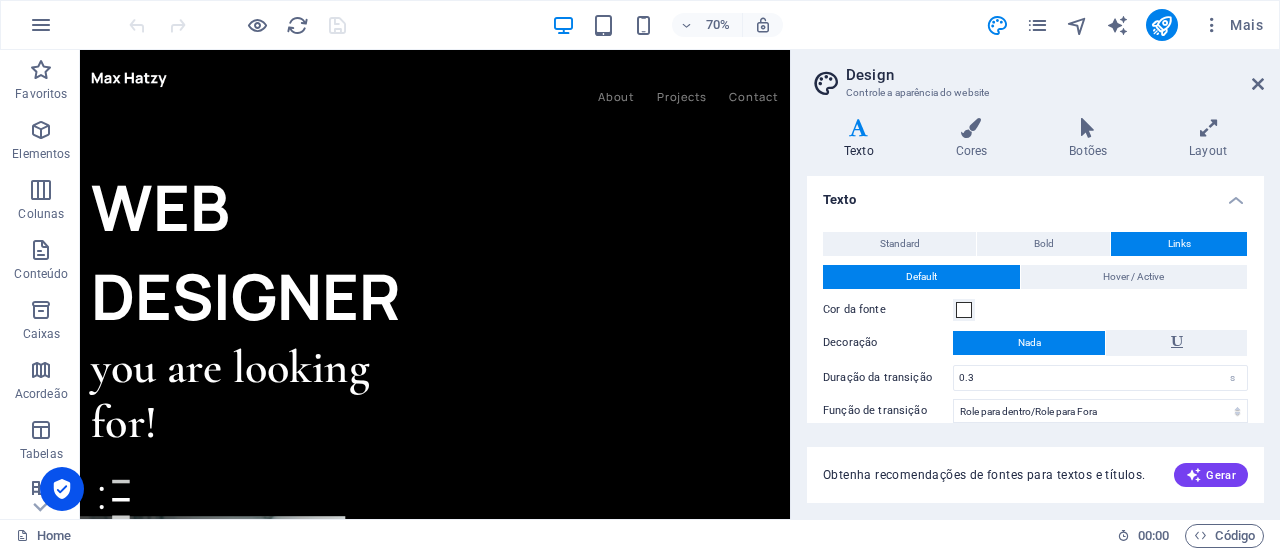 click on "Mais" at bounding box center [1128, 25] 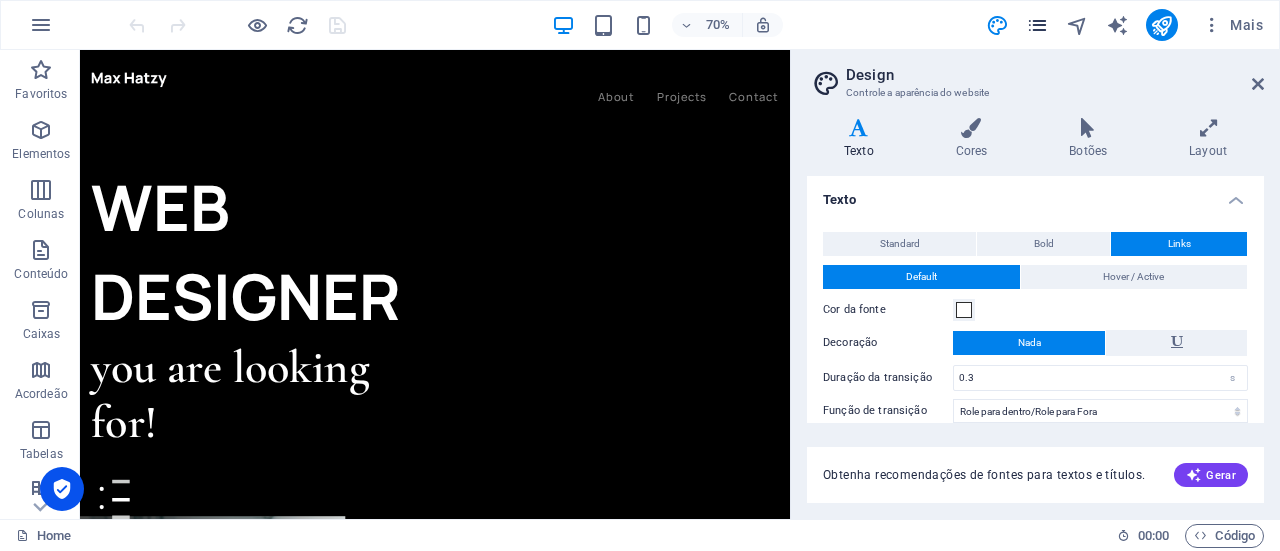 click at bounding box center (1037, 25) 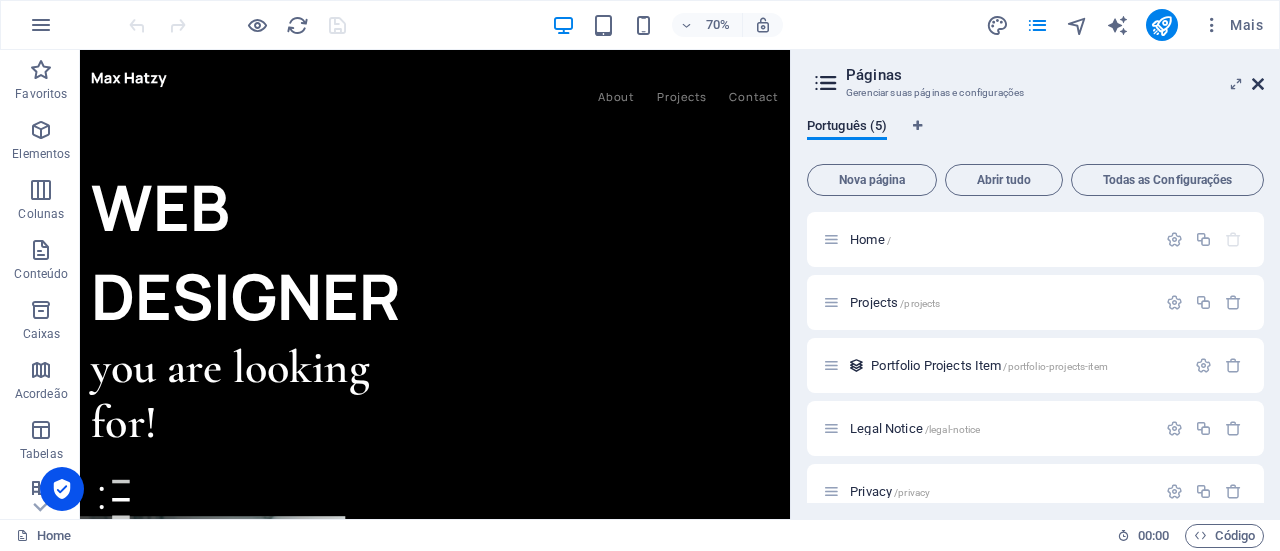 click at bounding box center (1258, 84) 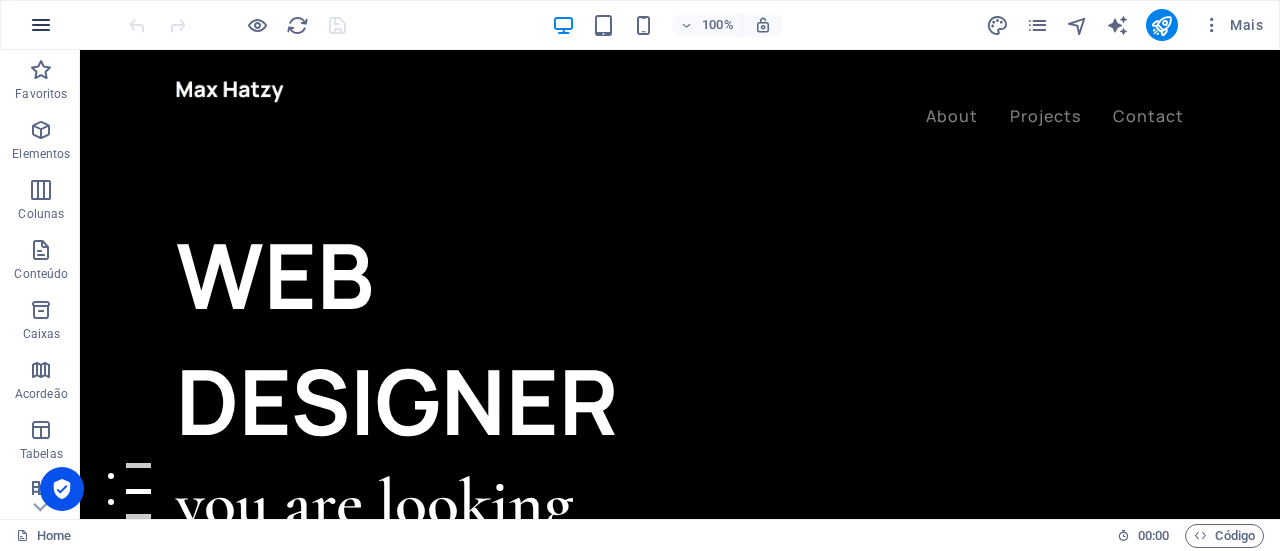 click at bounding box center (41, 25) 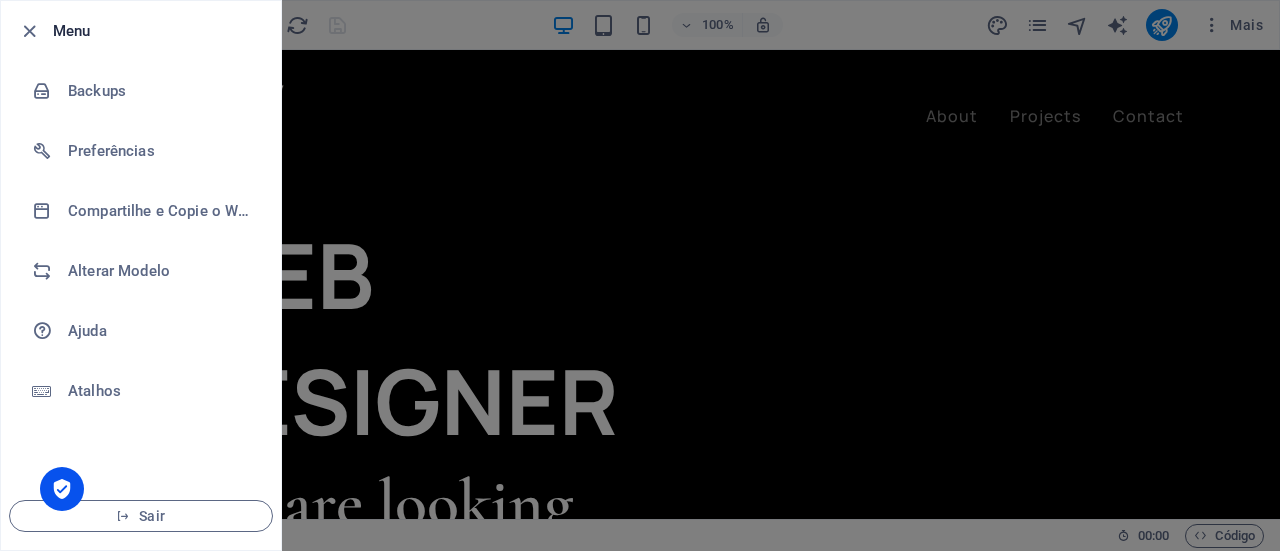 click on "Menu" at bounding box center (141, 31) 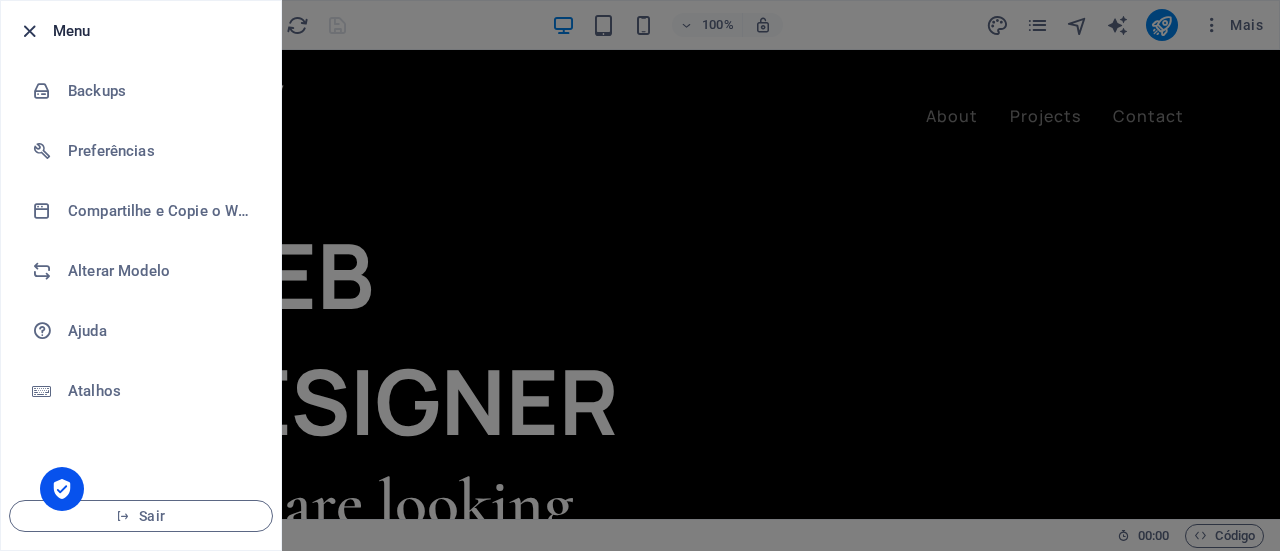 click at bounding box center (29, 31) 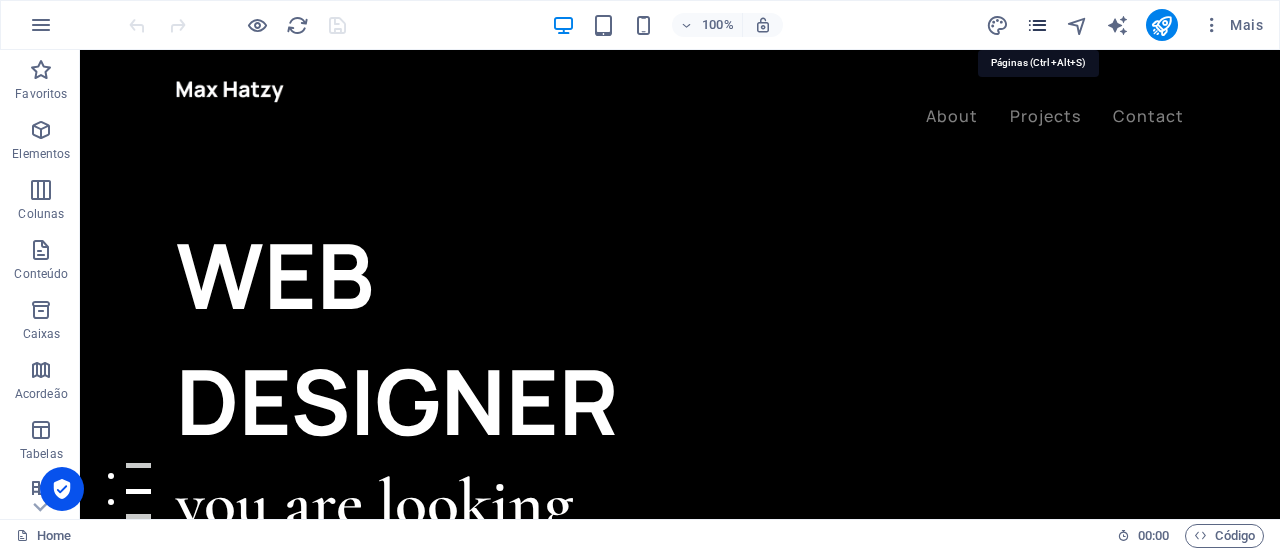 click at bounding box center (1037, 25) 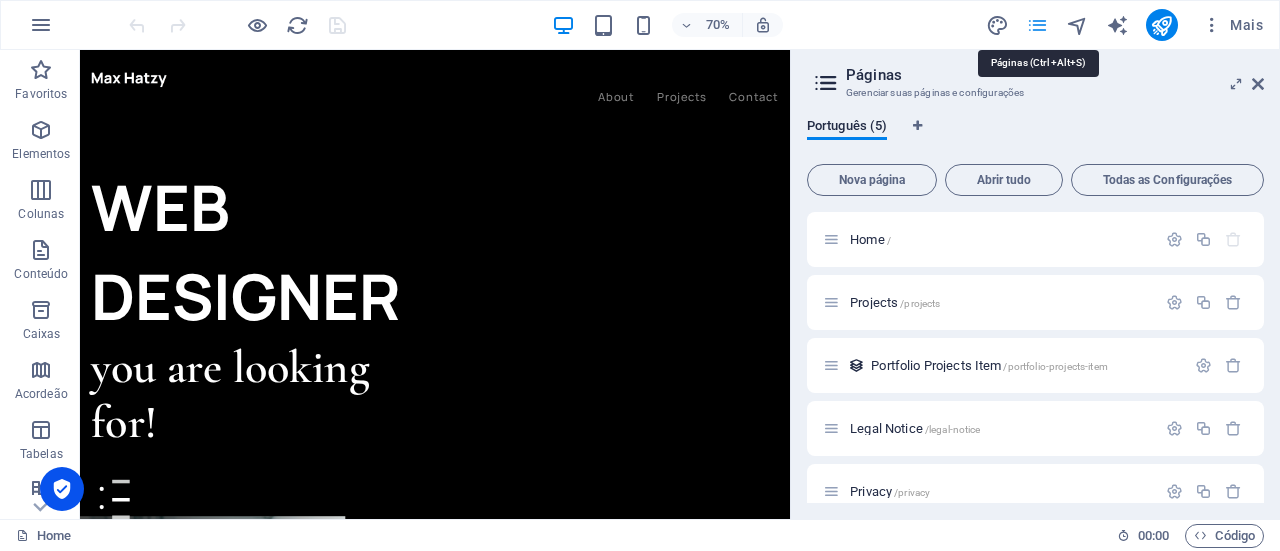 click at bounding box center [1037, 25] 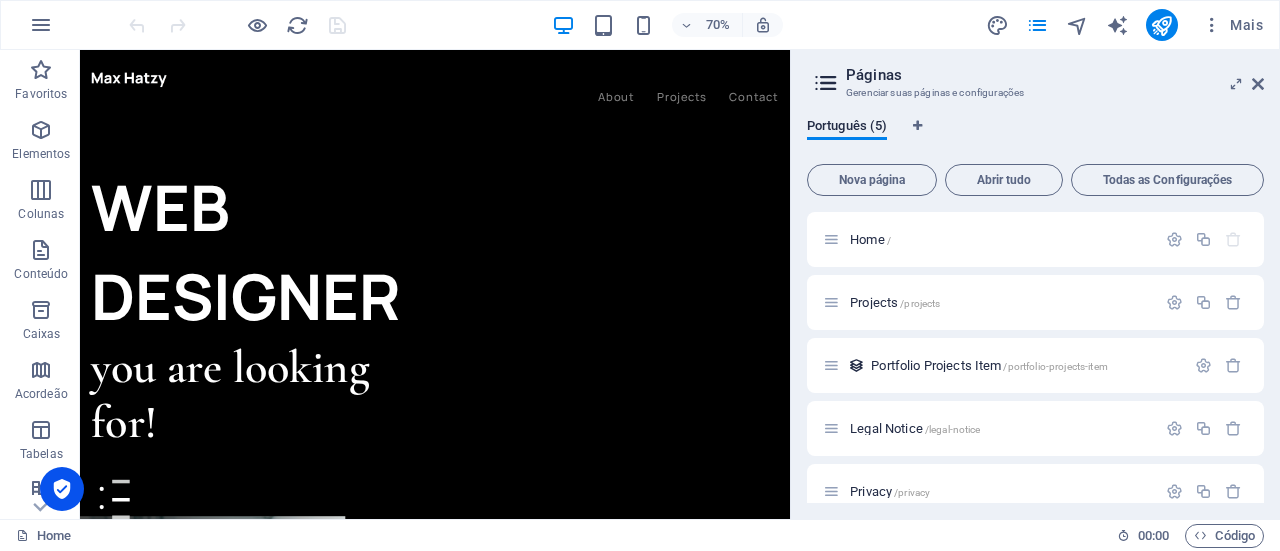 click on "70% Mais" at bounding box center (698, 25) 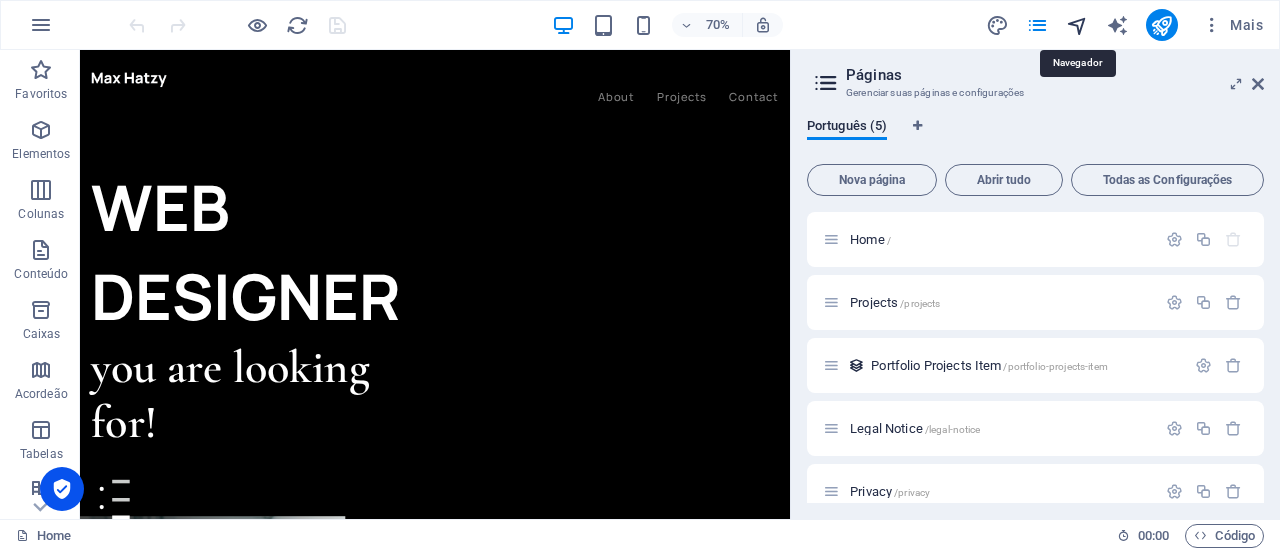 click at bounding box center (1077, 25) 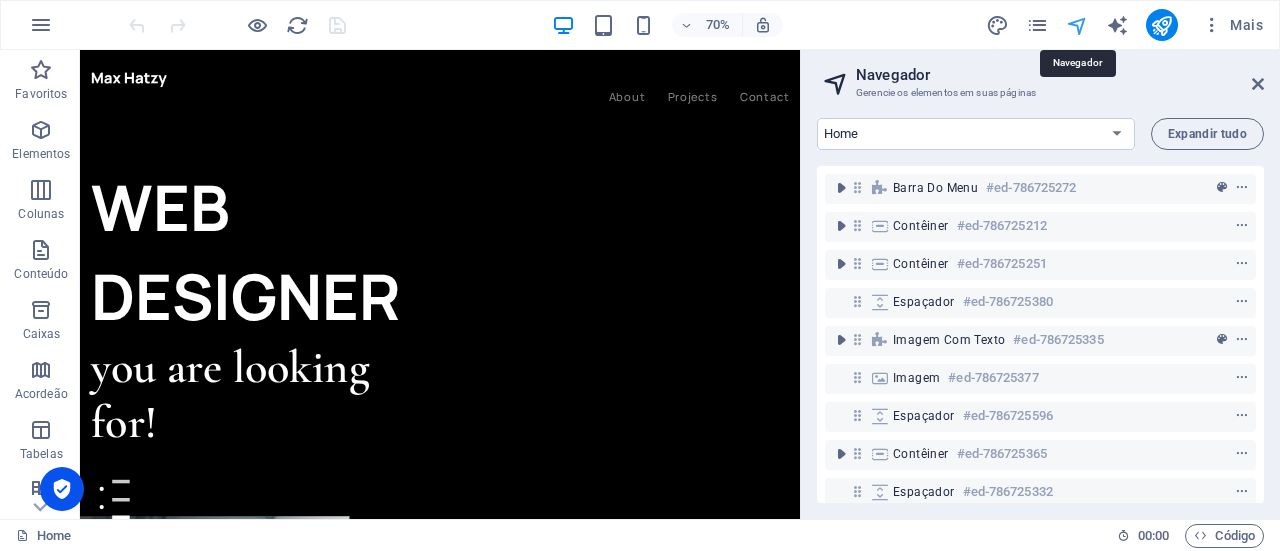 click at bounding box center (1077, 25) 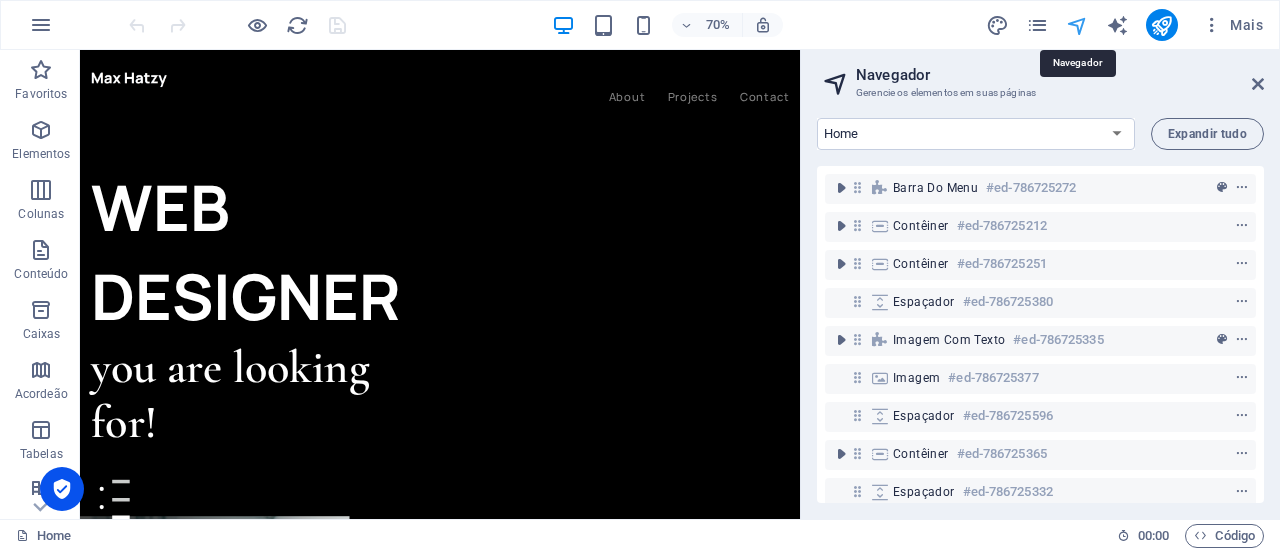 click at bounding box center (1077, 25) 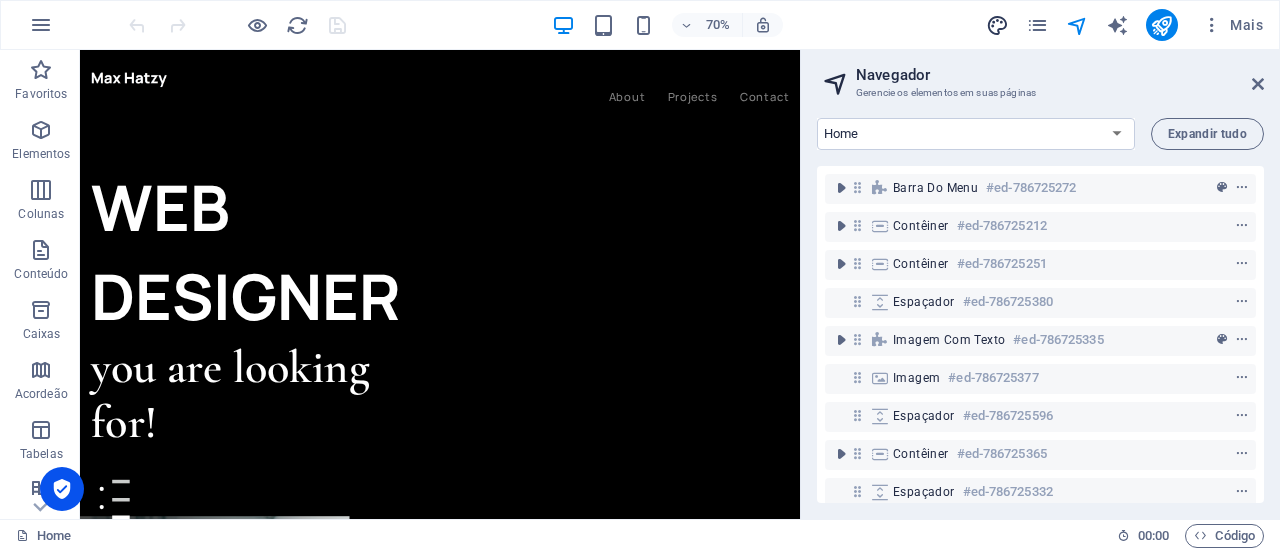 click at bounding box center [997, 25] 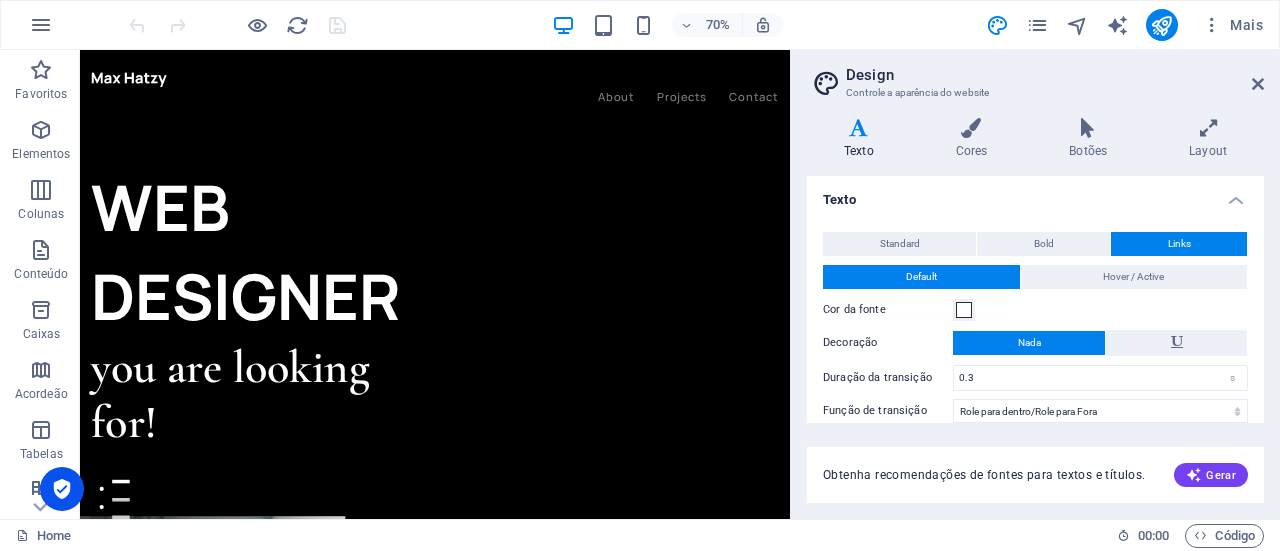 click on "Design" at bounding box center [1055, 75] 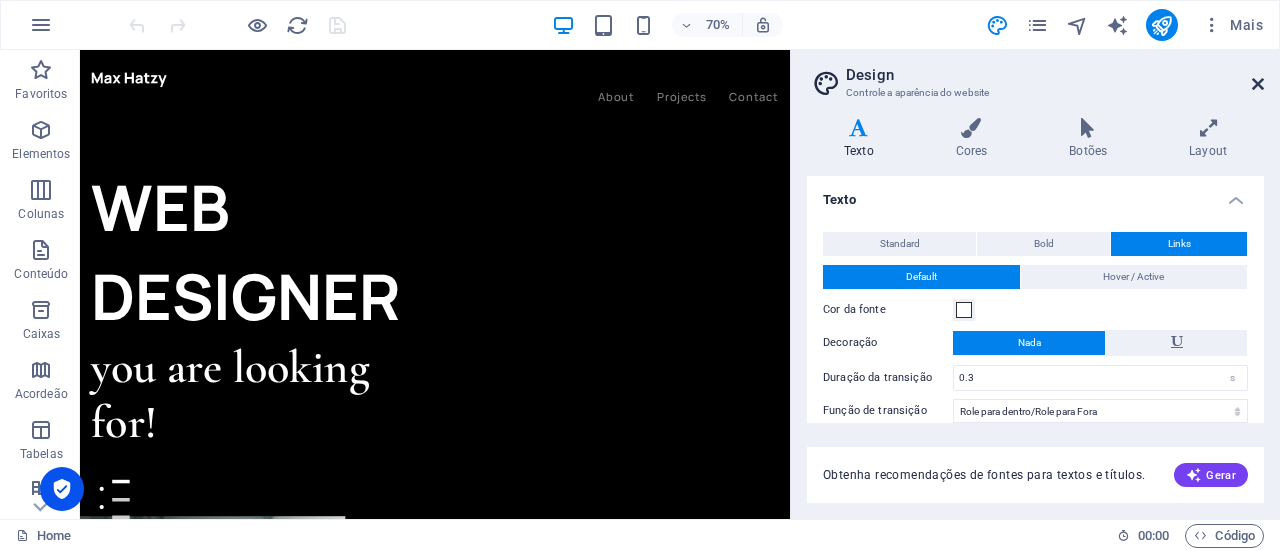 click at bounding box center (1258, 84) 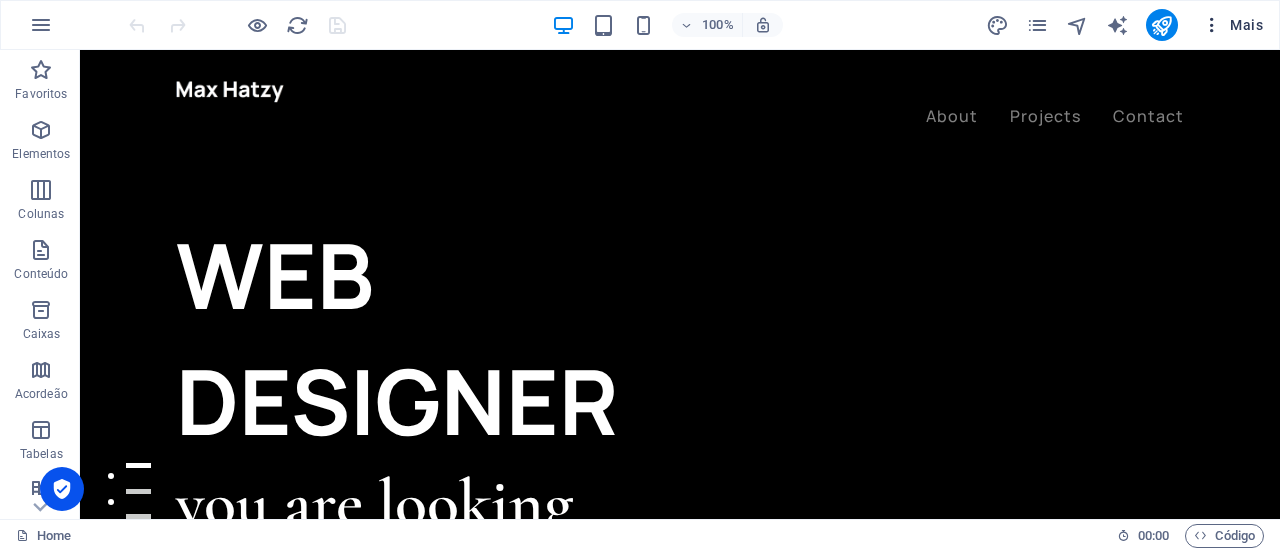 click at bounding box center (1212, 25) 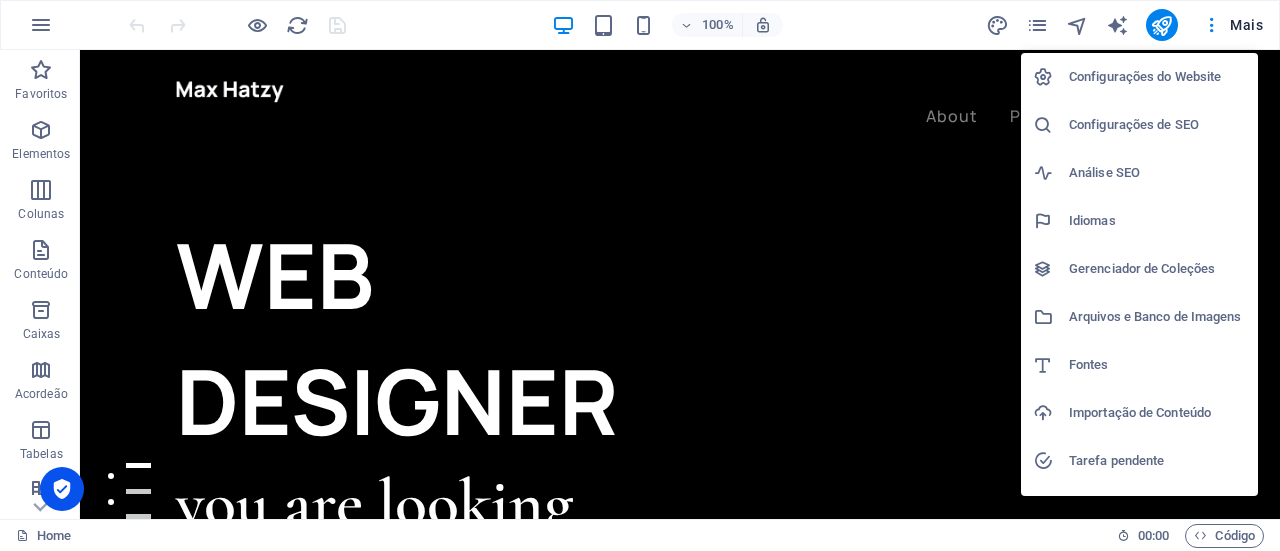 click on "Configurações do Website" at bounding box center (1157, 77) 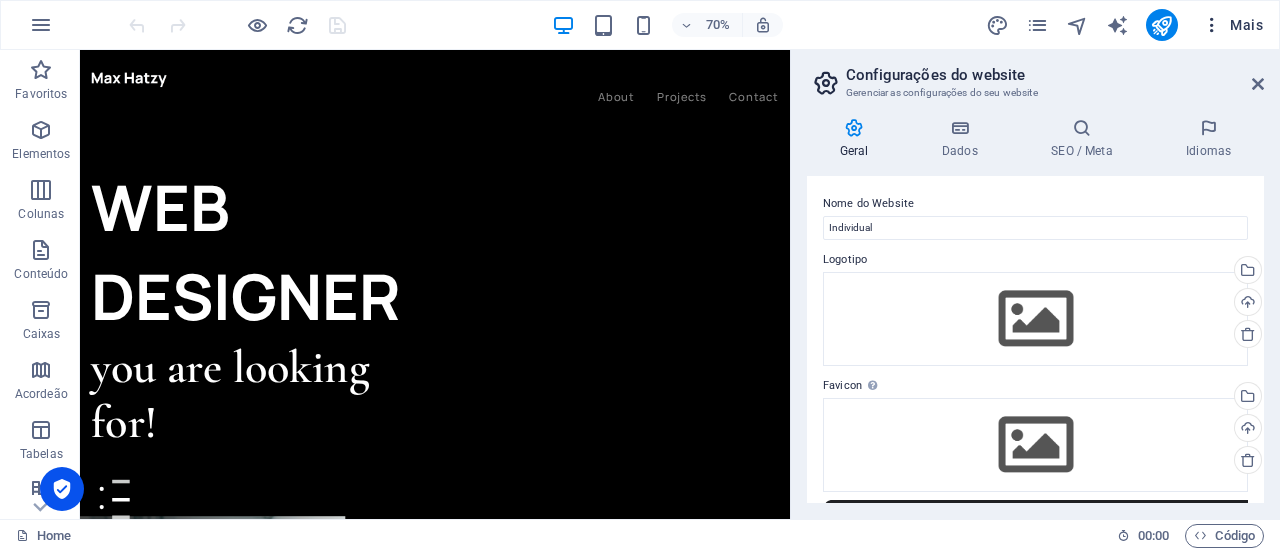 click at bounding box center [1212, 25] 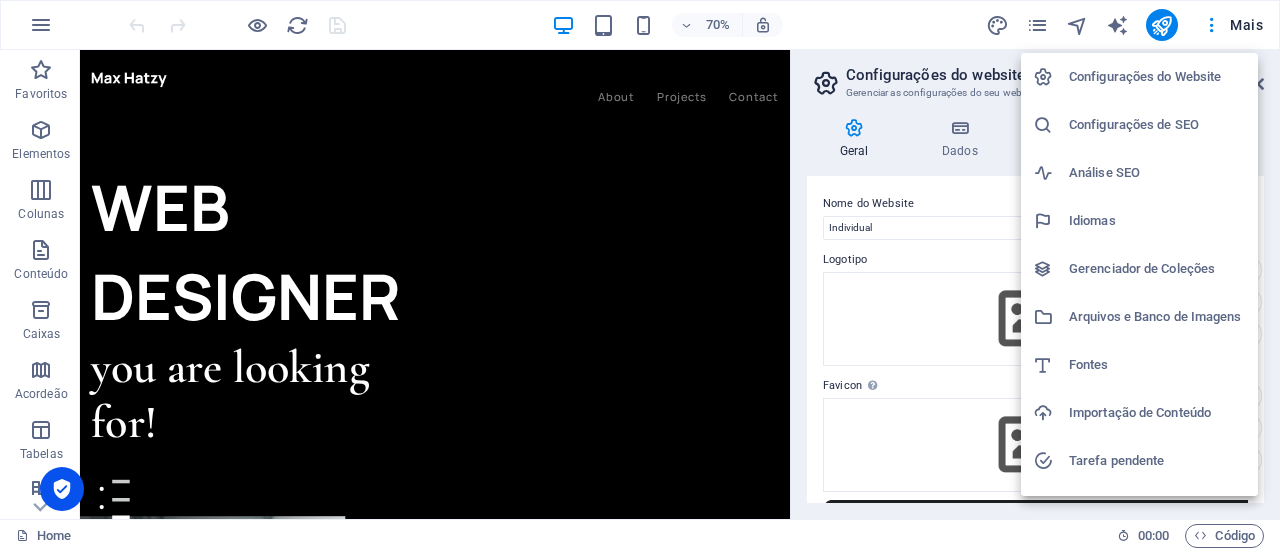 click on "Fontes" at bounding box center (1157, 365) 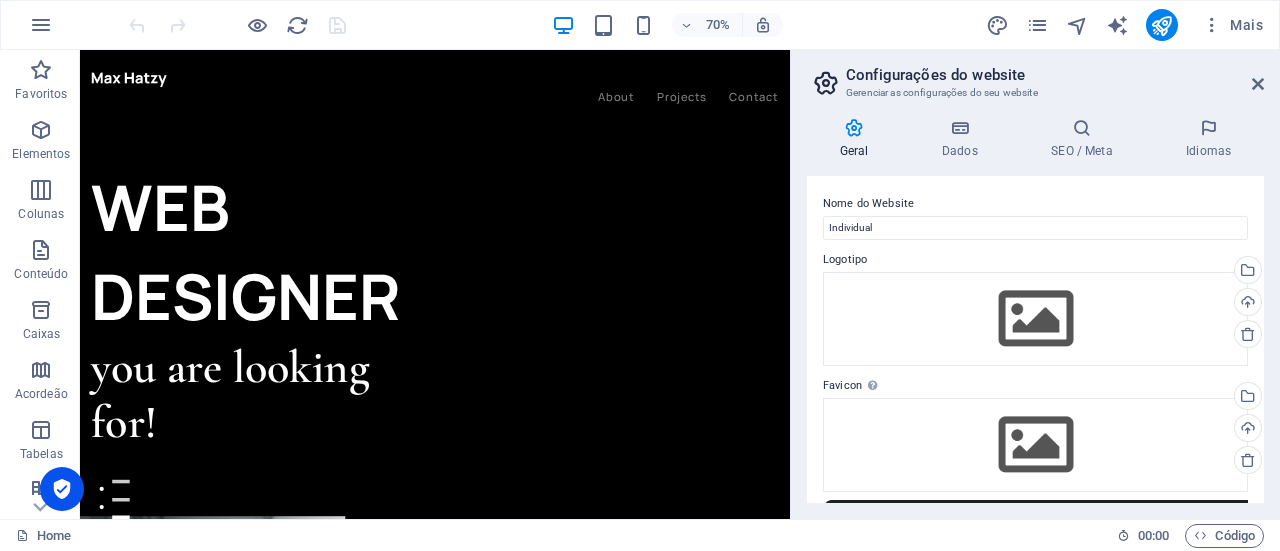 select on "popularity" 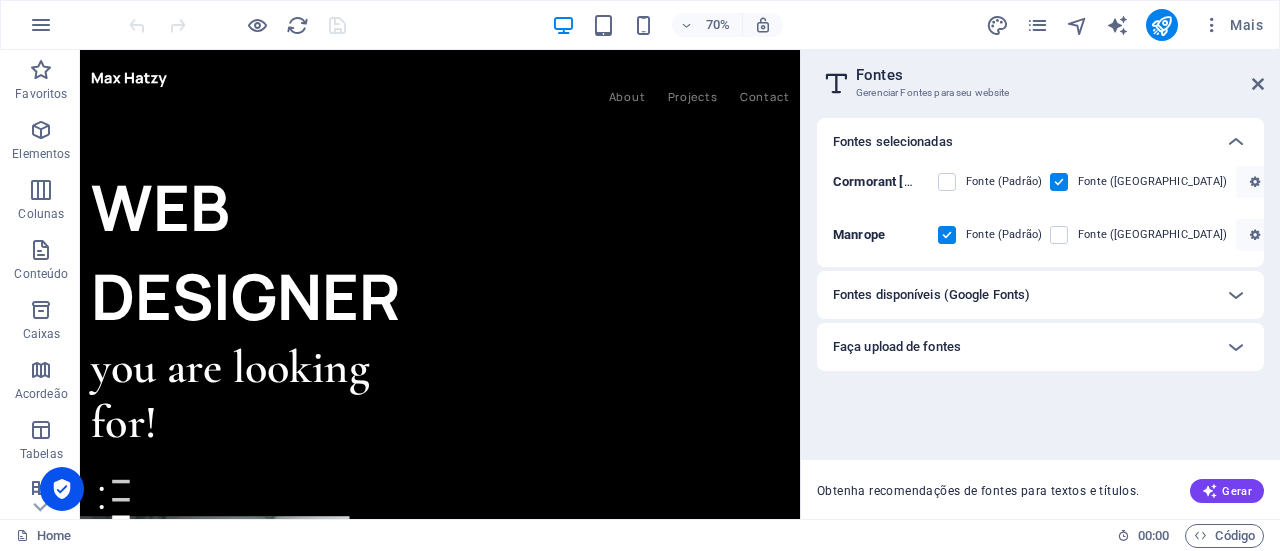 click on "Fontes disponíveis (Google Fonts)" at bounding box center [1022, 295] 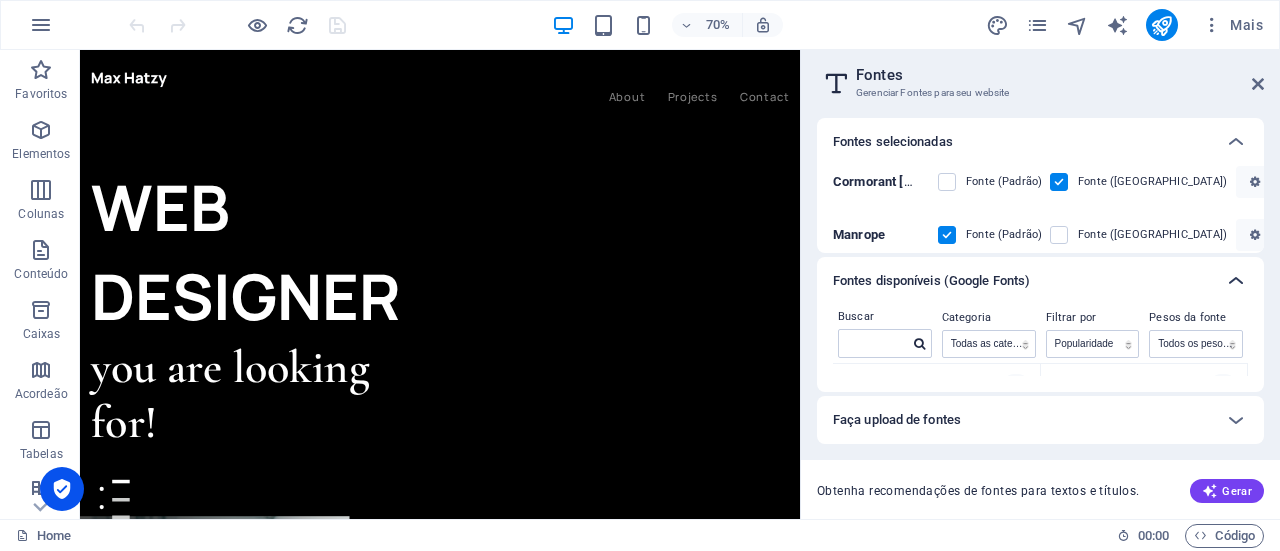 click at bounding box center (1236, 281) 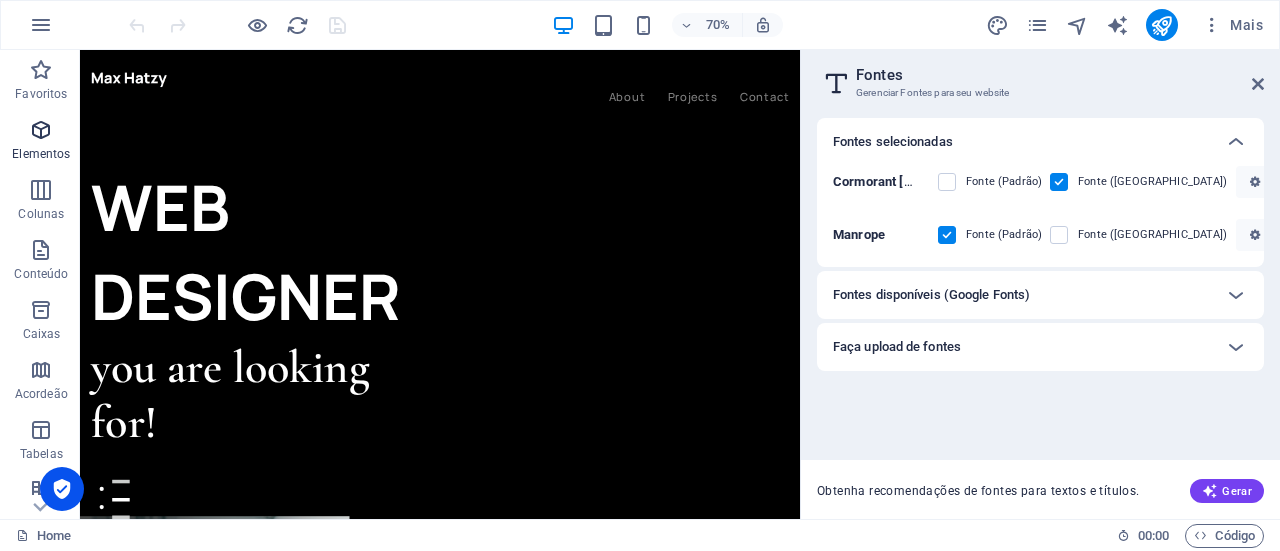 click at bounding box center [41, 130] 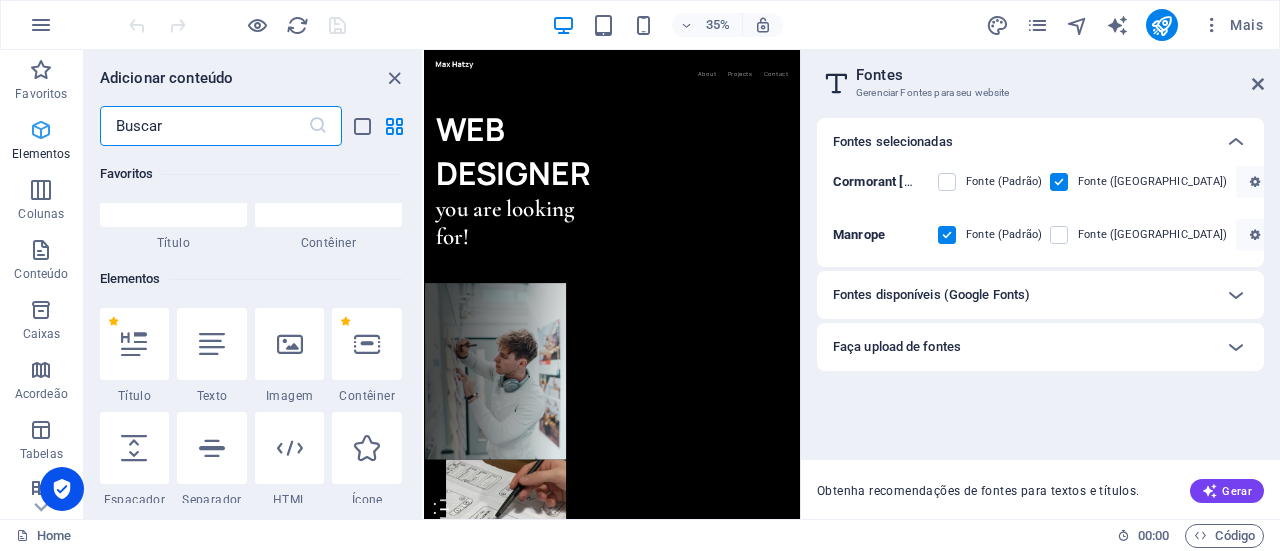 scroll, scrollTop: 213, scrollLeft: 0, axis: vertical 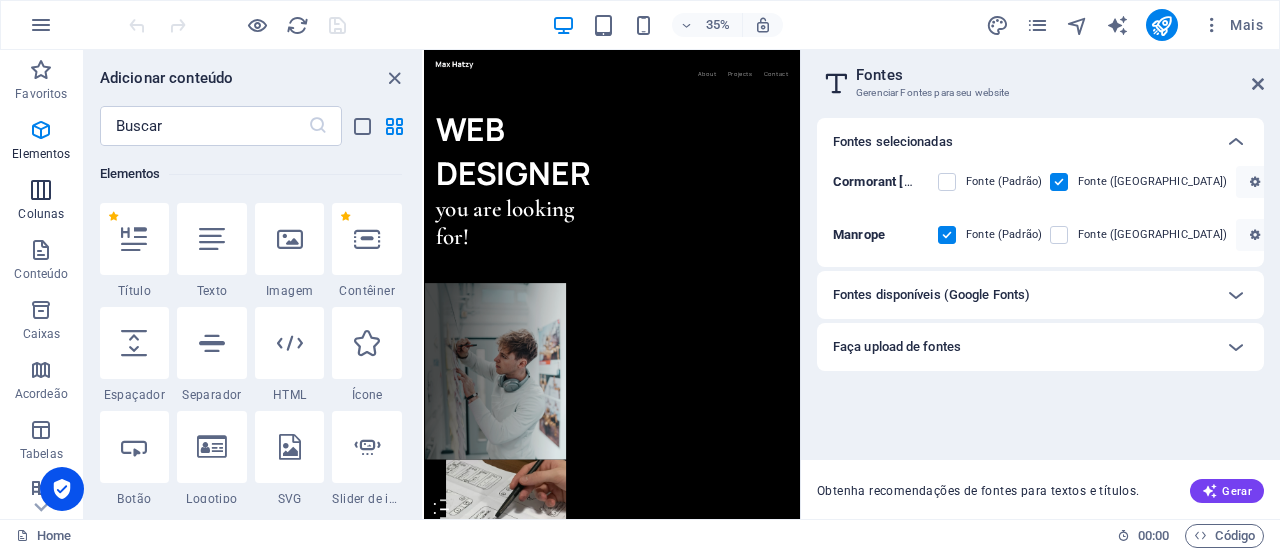 click on "Colunas" at bounding box center [41, 202] 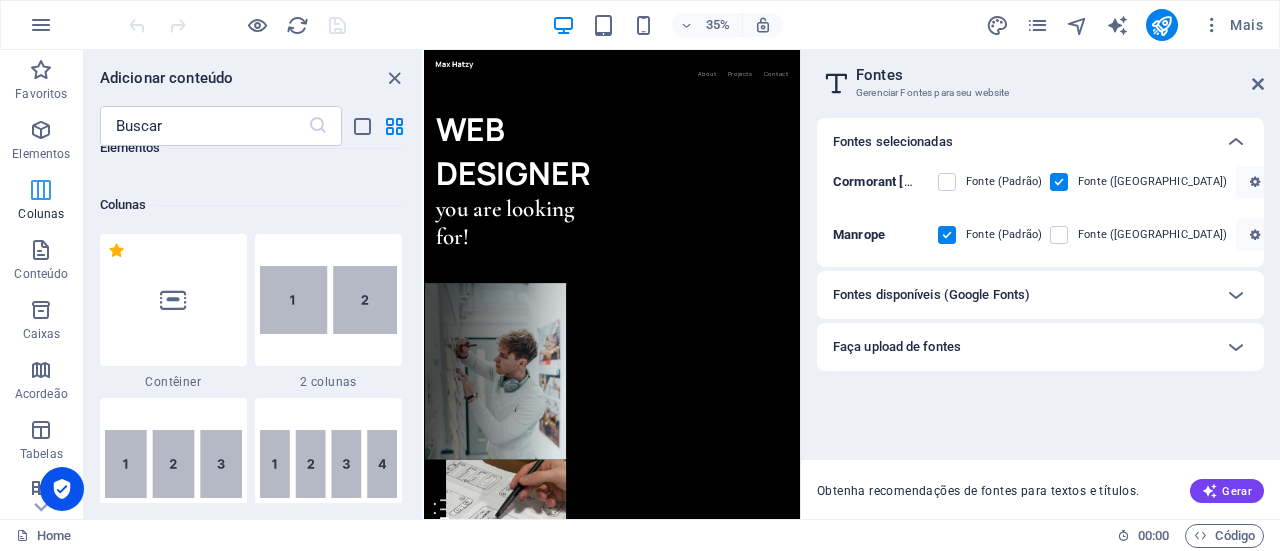 scroll, scrollTop: 990, scrollLeft: 0, axis: vertical 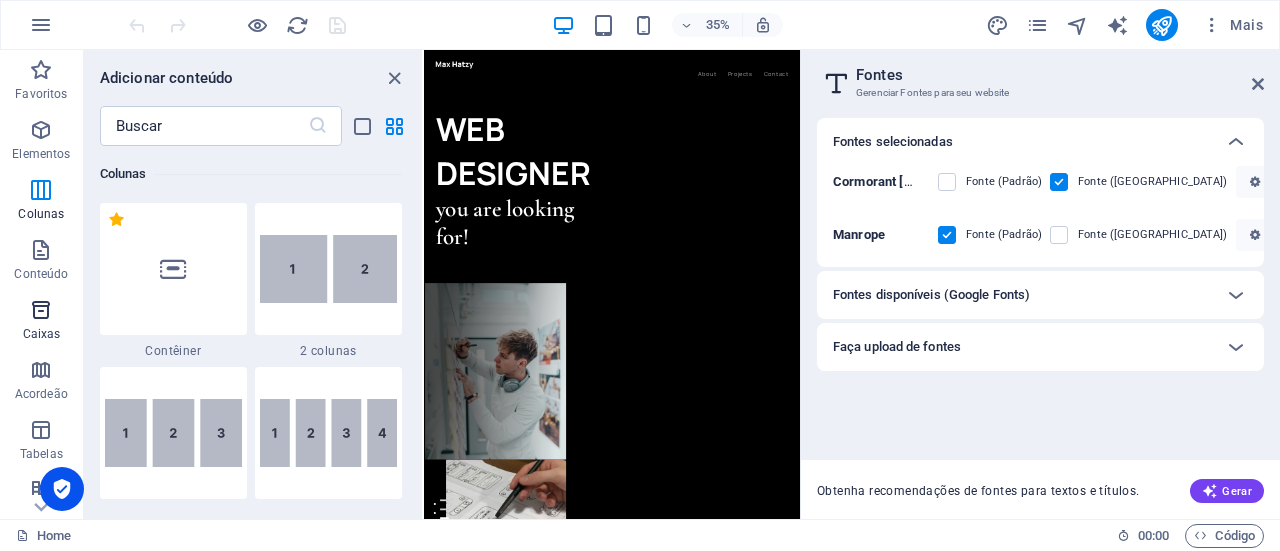 click at bounding box center [41, 310] 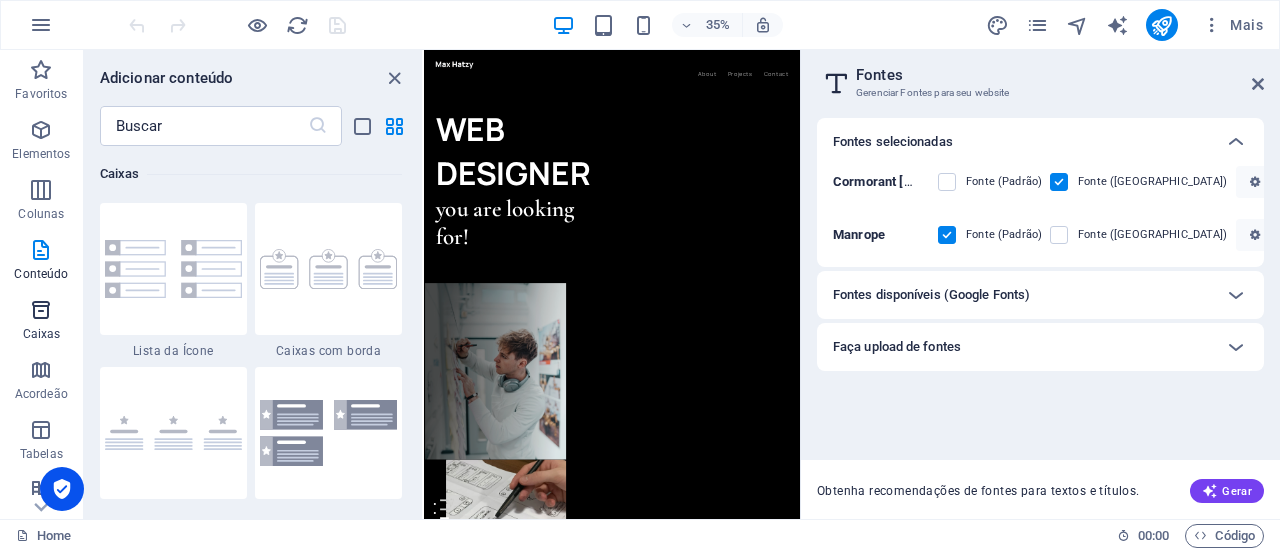 scroll, scrollTop: 5352, scrollLeft: 0, axis: vertical 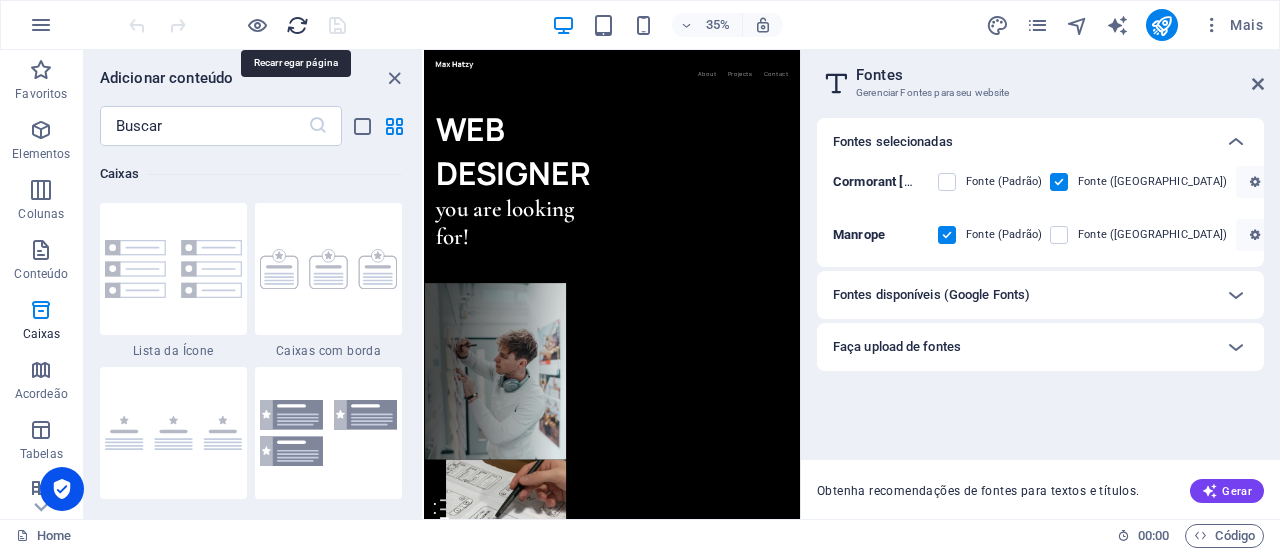 click at bounding box center (297, 25) 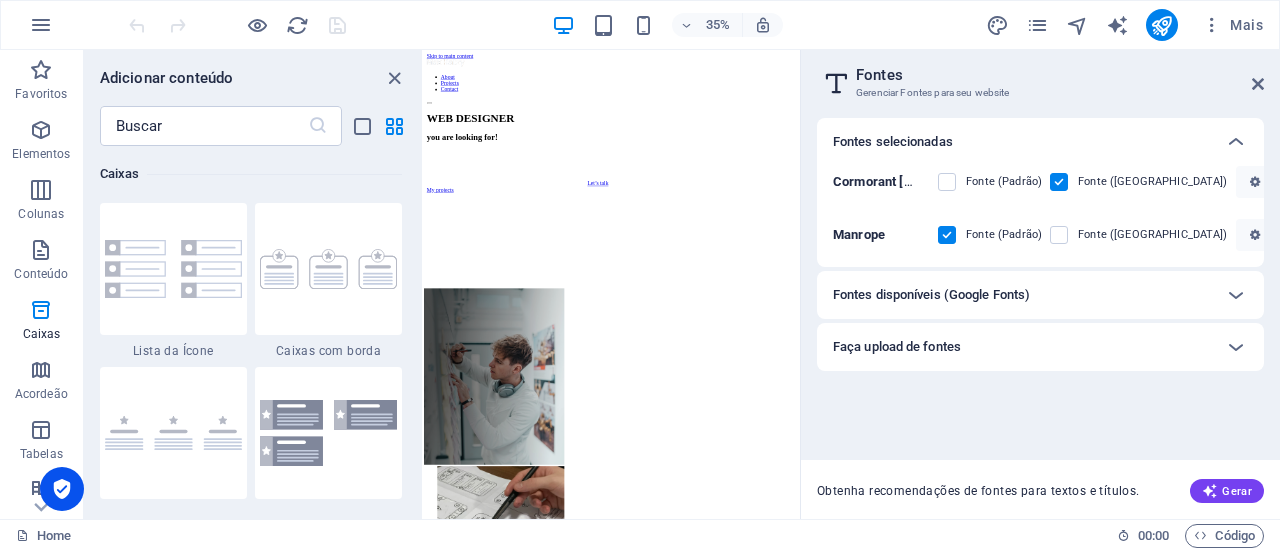 scroll, scrollTop: 0, scrollLeft: 0, axis: both 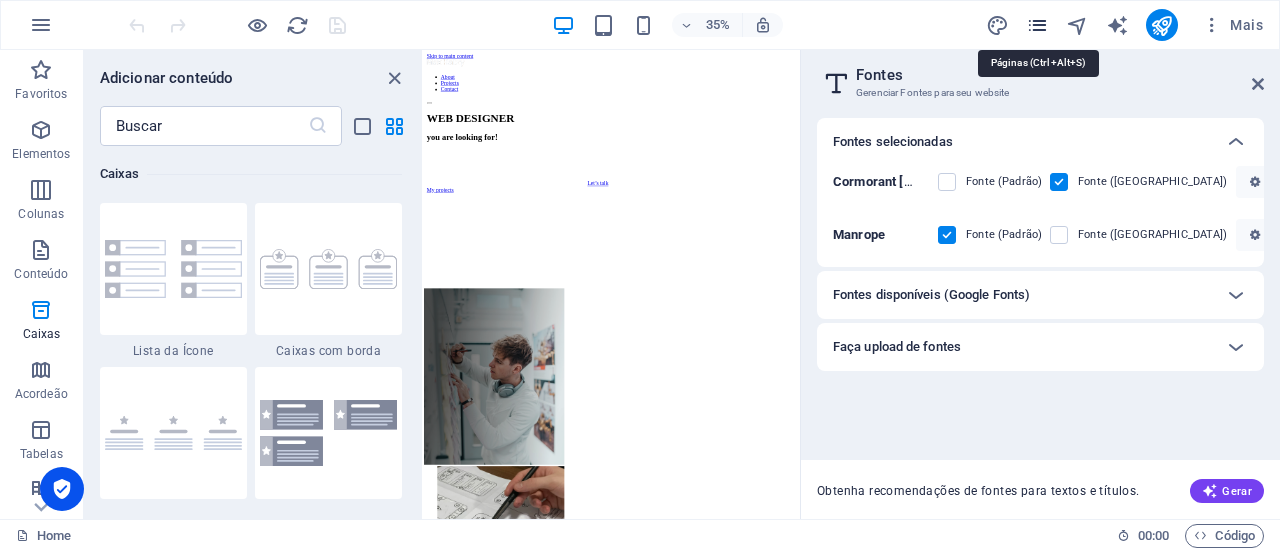 click at bounding box center (1037, 25) 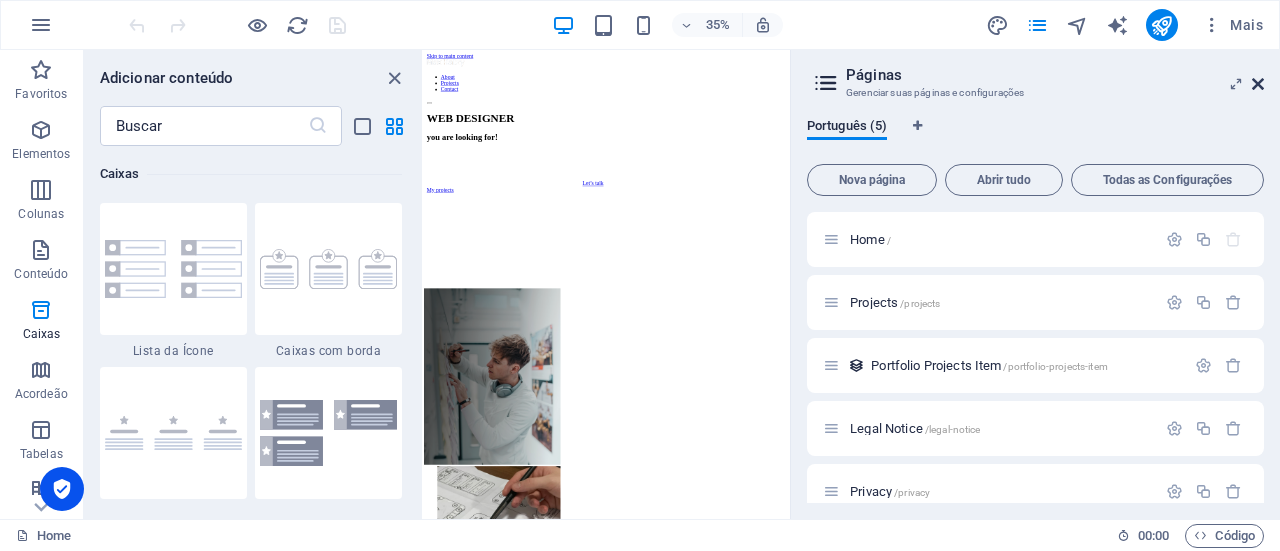 click at bounding box center [1258, 84] 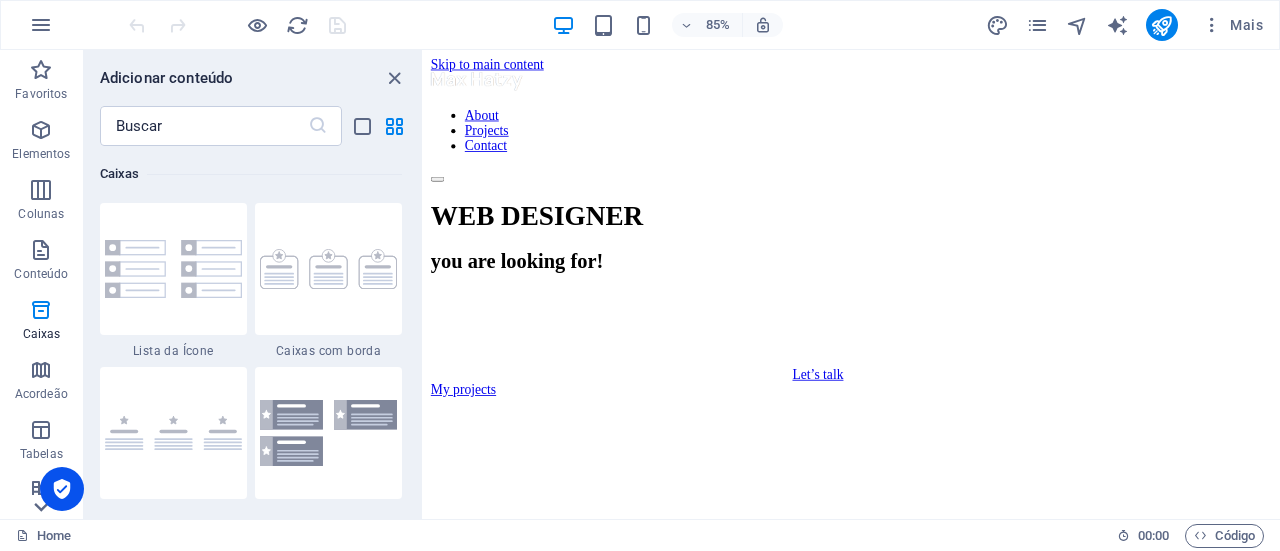 click at bounding box center (41, 507) 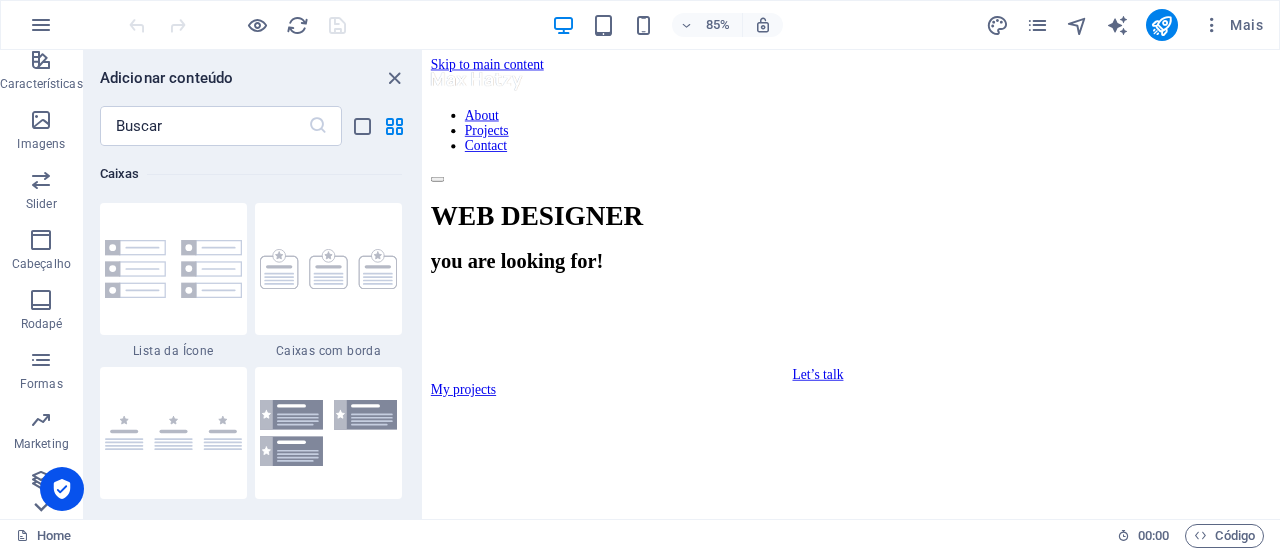 scroll, scrollTop: 430, scrollLeft: 0, axis: vertical 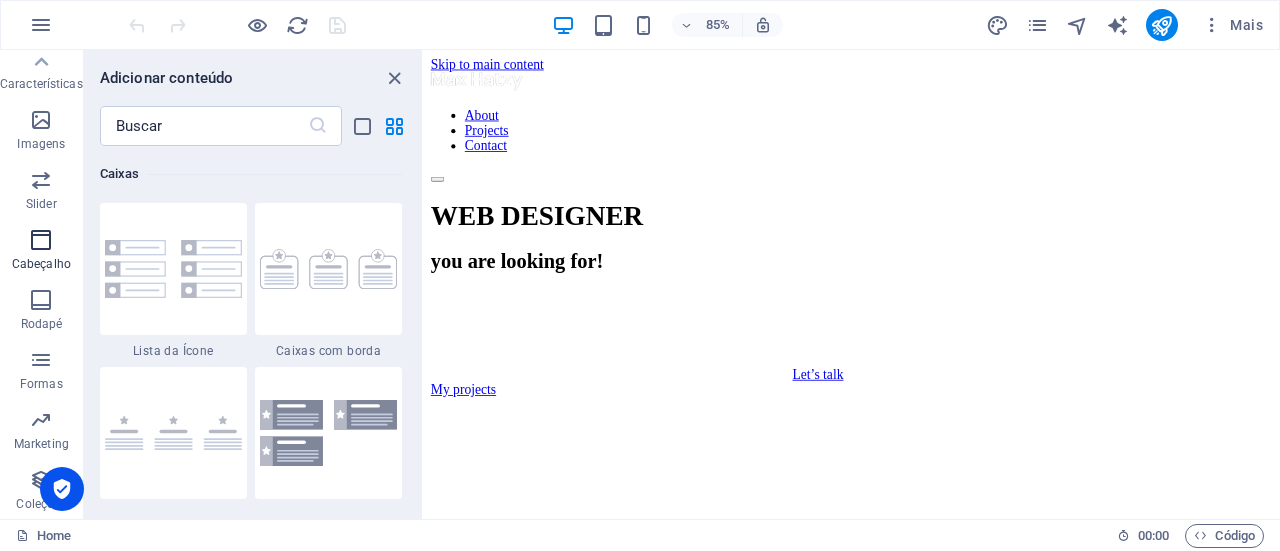 click at bounding box center (41, 240) 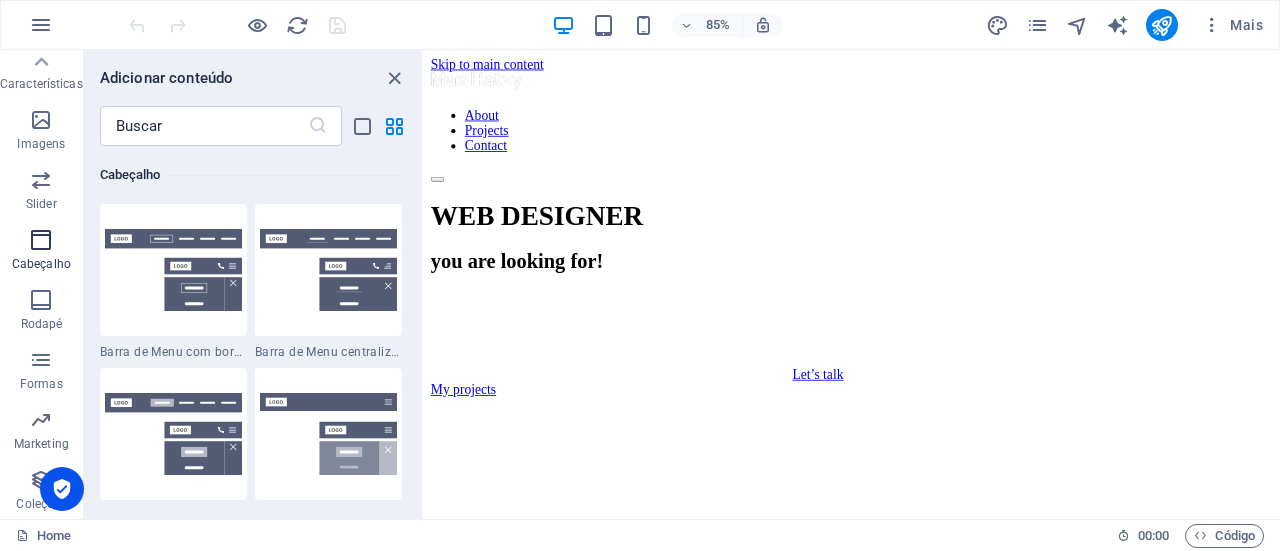 scroll, scrollTop: 11878, scrollLeft: 0, axis: vertical 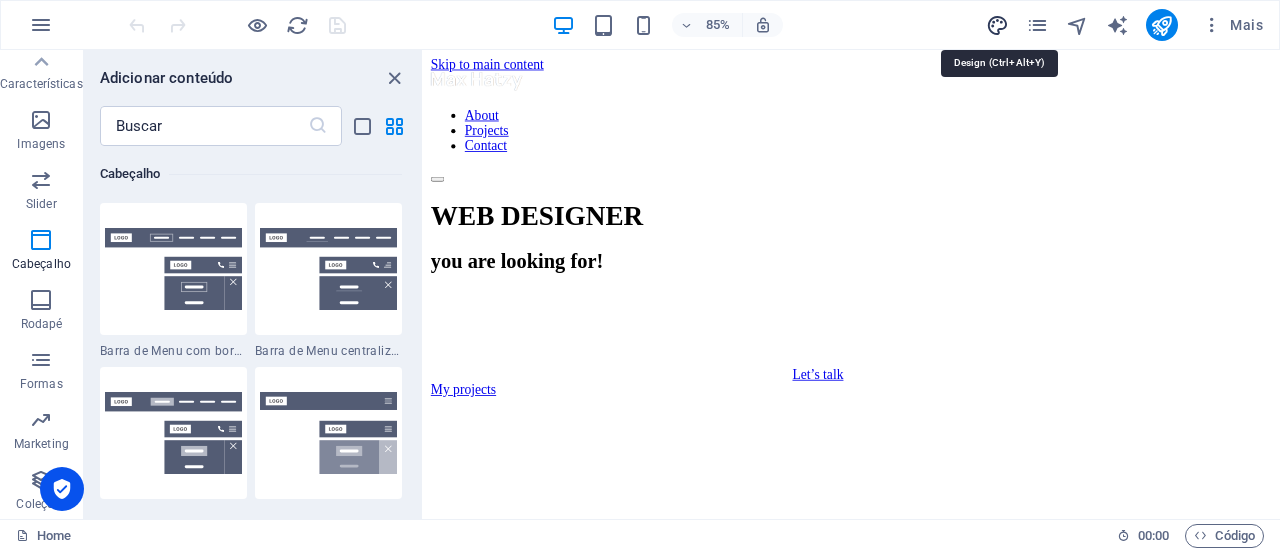 click at bounding box center [997, 25] 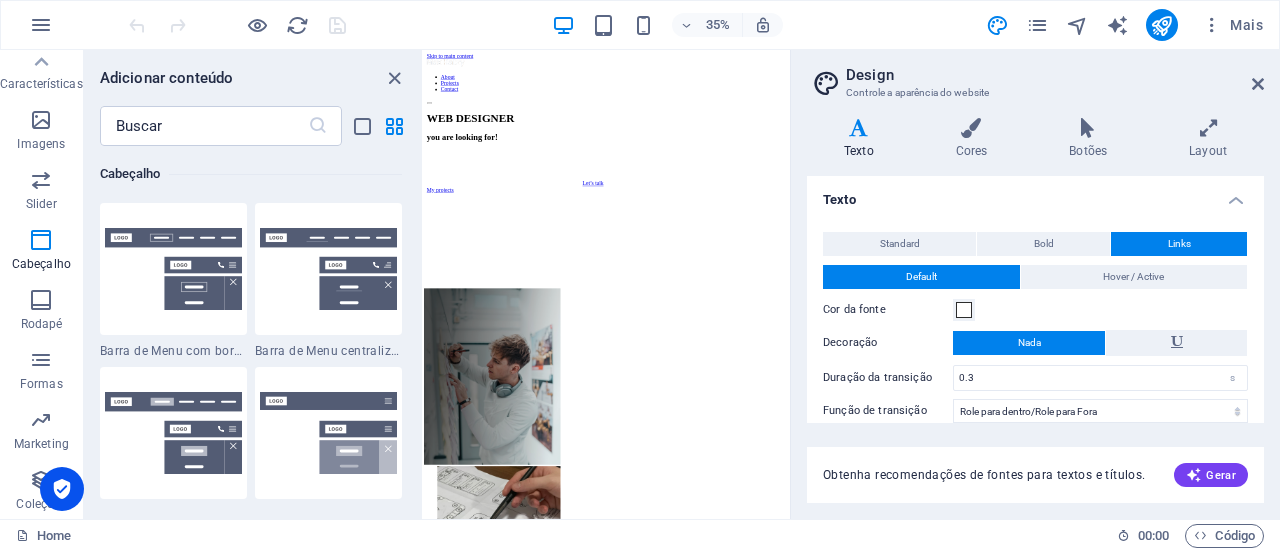 click on "Variantes  Texto  Cores  Botões  Layout Texto Standard Bold Links Cor da fonte Fonte Manrope Tamanho da fonte 16 rem px Altura da linha 1.6 Espessura da fonte Para exibir a espessura da fonte corretamente, pode ser necessário ativá-la.  Gerenciar fontes Fina, 100 Extra leve, 200 Leve, 300 Regular, 400 Média, 500 Semi negrito, 600 Negrito, 700 Extra negrito, 800 Preto, 900 Espaçamento entre letras 0 rem px Estilo de fonte Transformação de texto Tt TT tt Alinhamento de texto Espessura da fonte Para exibir a espessura da fonte corretamente, pode ser necessário ativá-la.  Gerenciar fontes Fina, 100 Extra leve, 200 Leve, 300 Regular, 400 Média, 500 Semi negrito, 600 Negrito, 700 Extra negrito, 800 Preto, 900 Default Hover / Active Cor da fonte Cor da fonte Decoração Nada Decoração Nada Duração da transição 0.3 s Função de transição Rolar Role para Dentro Role para Fora Role para dentro/Role para Fora Linear Títulos Todos H1 / Texto do Logotipo H2 H3 H4 H5 H6 Cor da fonte Fonte 1.5 Fina, 100" at bounding box center [1035, 310] 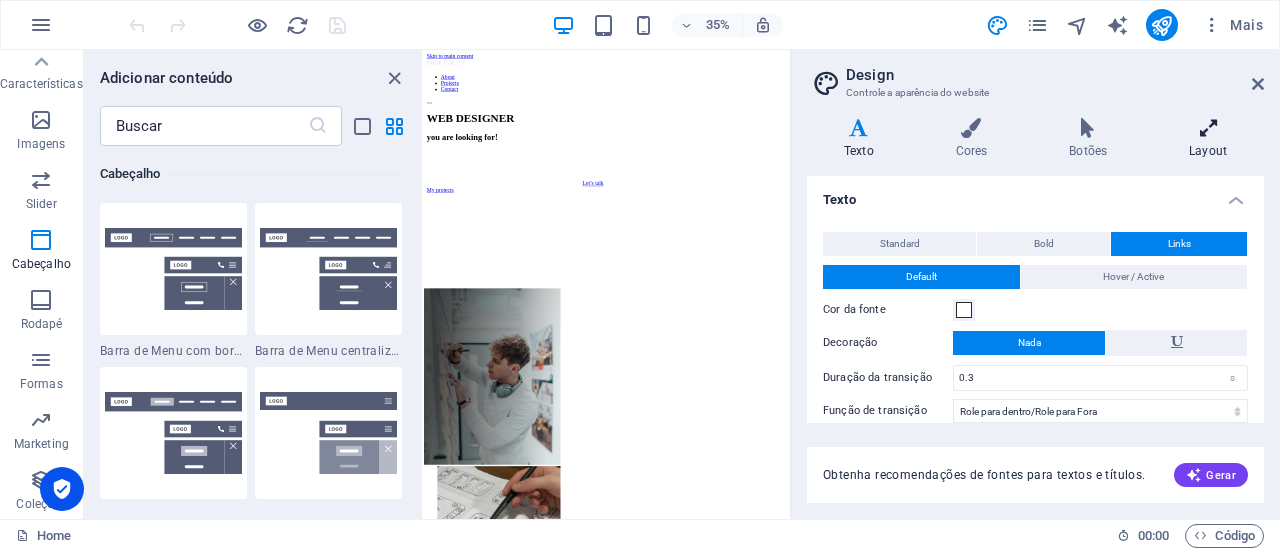 click at bounding box center (1208, 128) 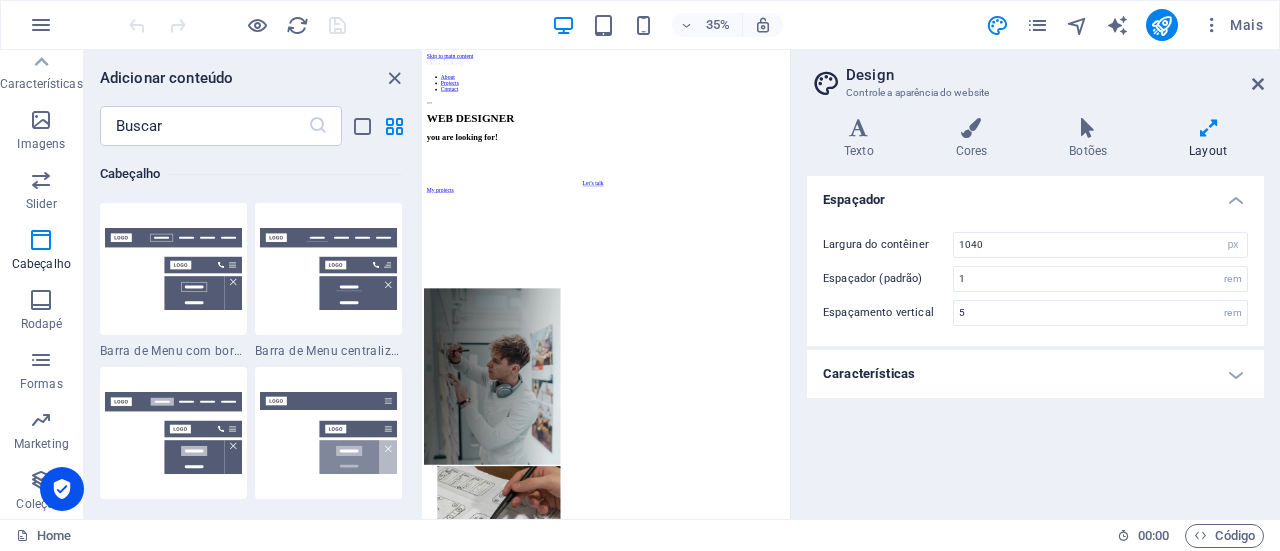 click on "Design Controle a aparência do website Variantes  Texto  Cores  Botões  Layout Texto Standard Bold Links Cor da fonte Fonte Manrope Tamanho da fonte 16 rem px Altura da linha 1.6 Espessura da fonte Para exibir a espessura da fonte corretamente, pode ser necessário ativá-la.  Gerenciar fontes Fina, 100 Extra leve, 200 Leve, 300 Regular, 400 Média, 500 Semi negrito, 600 Negrito, 700 Extra negrito, 800 Preto, 900 Espaçamento entre letras 0 rem px Estilo de fonte Transformação de texto Tt TT tt Alinhamento de texto Espessura da fonte Para exibir a espessura da fonte corretamente, pode ser necessário ativá-la.  Gerenciar fontes Fina, 100 Extra leve, 200 Leve, 300 Regular, 400 Média, 500 Semi negrito, 600 Negrito, 700 Extra negrito, 800 Preto, 900 Default Hover / Active Cor da fonte Cor da fonte Decoração Nada Decoração Nada Duração da transição 0.3 s Função de transição Rolar Role para Dentro Role para Fora Role para dentro/Role para Fora Linear Títulos Todos H1 / Texto do Logotipo H2 H3 H4" at bounding box center (1035, 284) 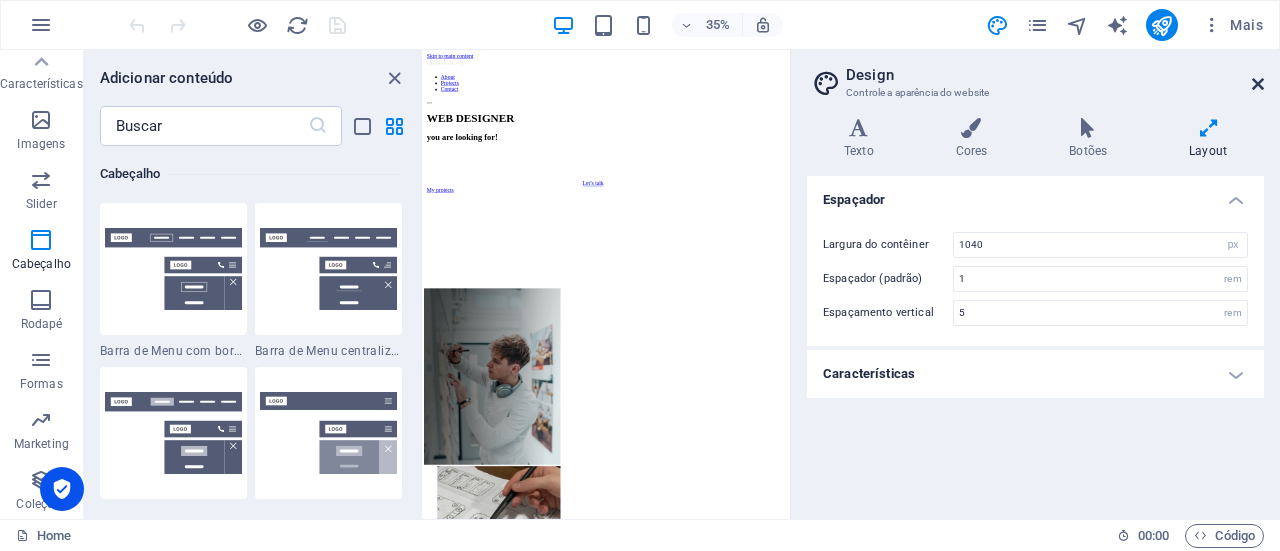 click at bounding box center (1258, 84) 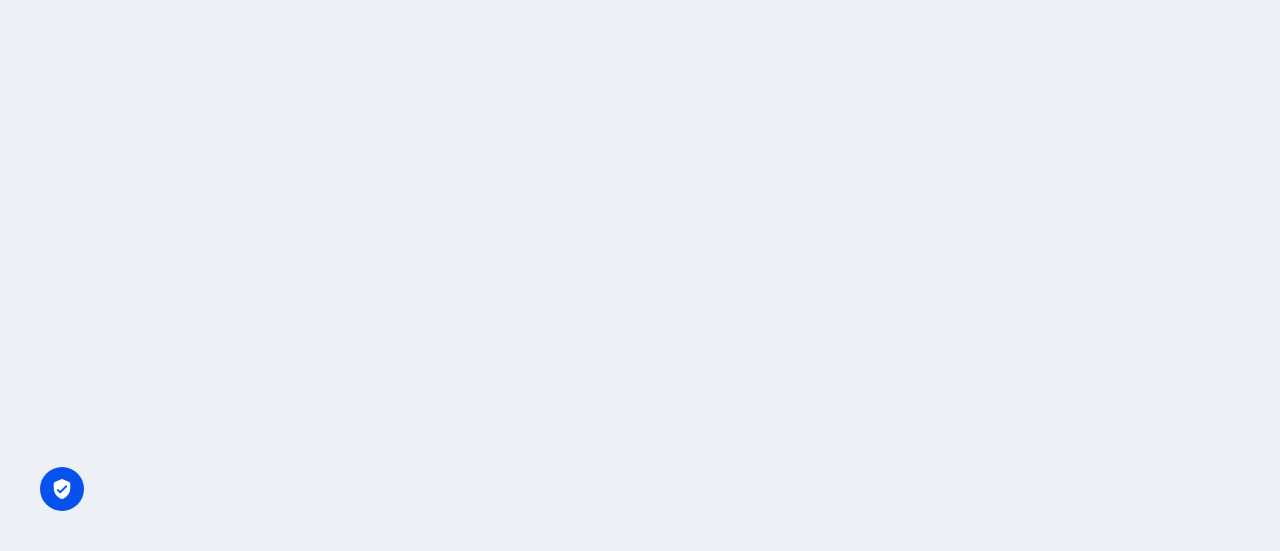 scroll, scrollTop: 0, scrollLeft: 0, axis: both 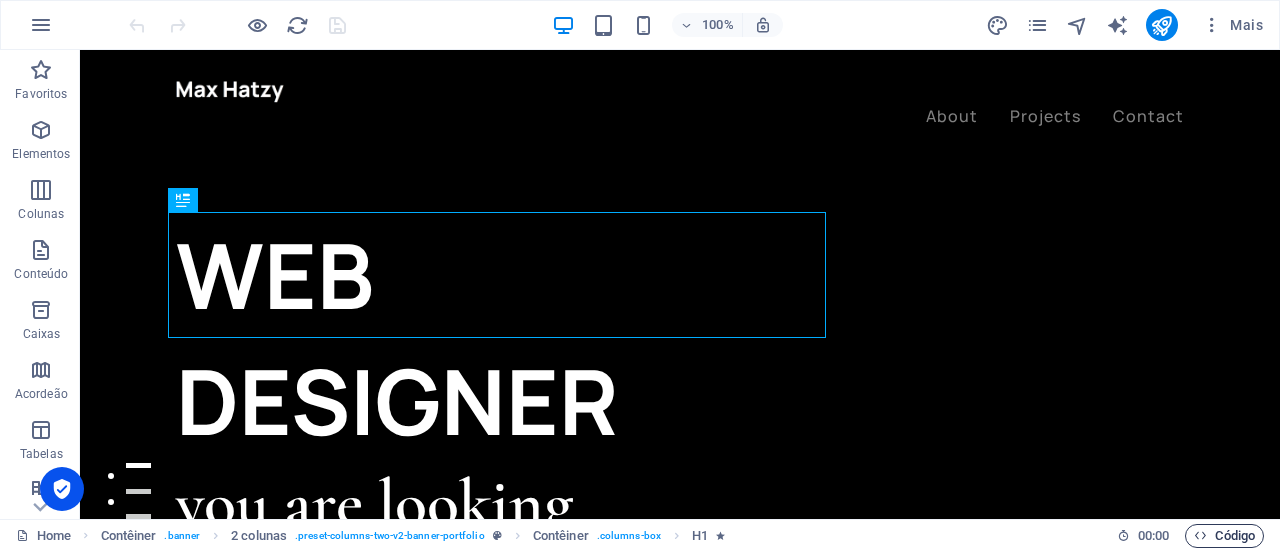 click at bounding box center (1200, 535) 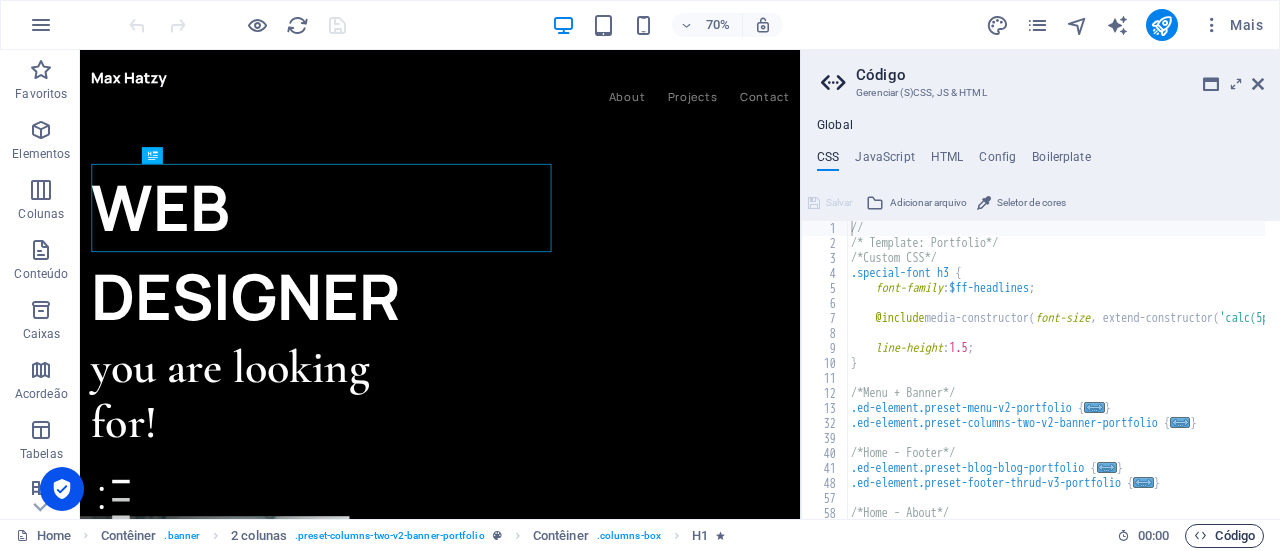 click at bounding box center (1200, 535) 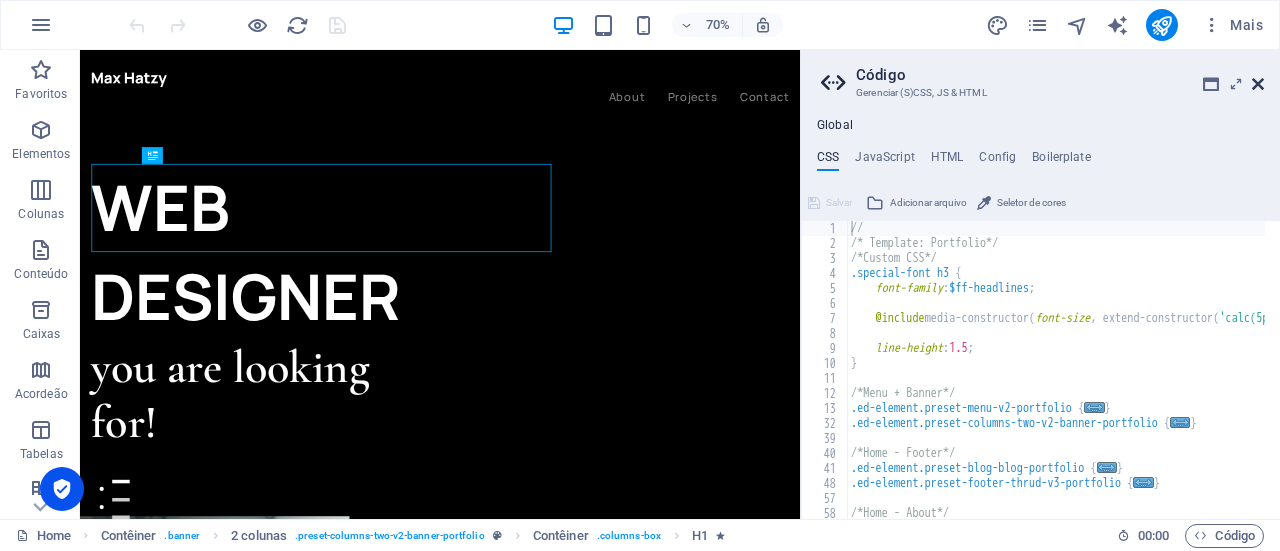 click at bounding box center [1258, 84] 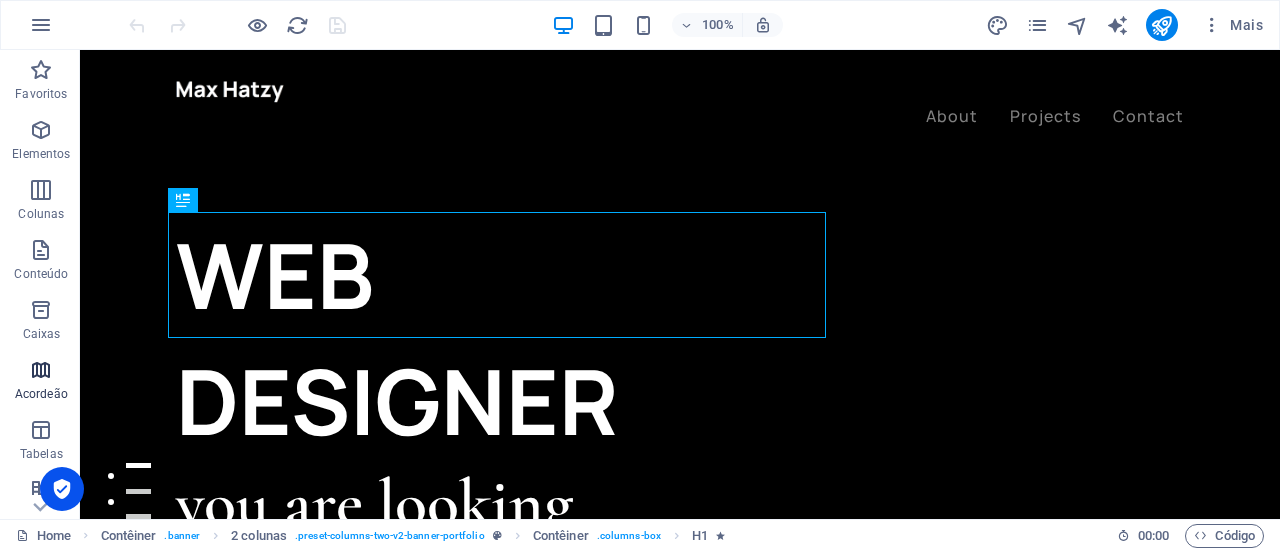 click on "Acordeão" at bounding box center [41, 394] 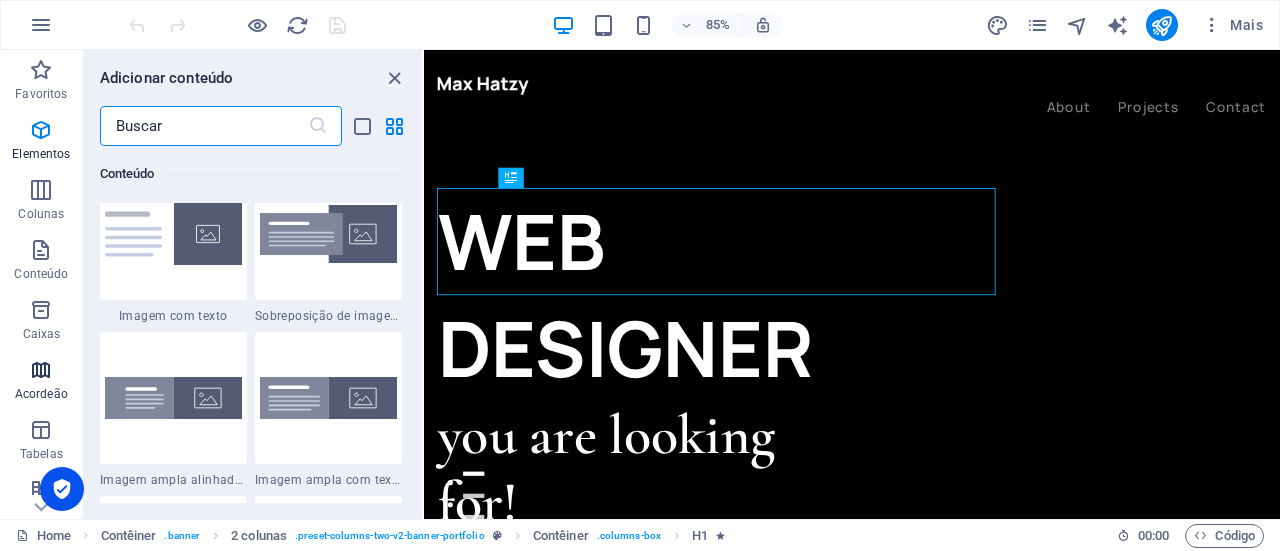 scroll, scrollTop: 6221, scrollLeft: 0, axis: vertical 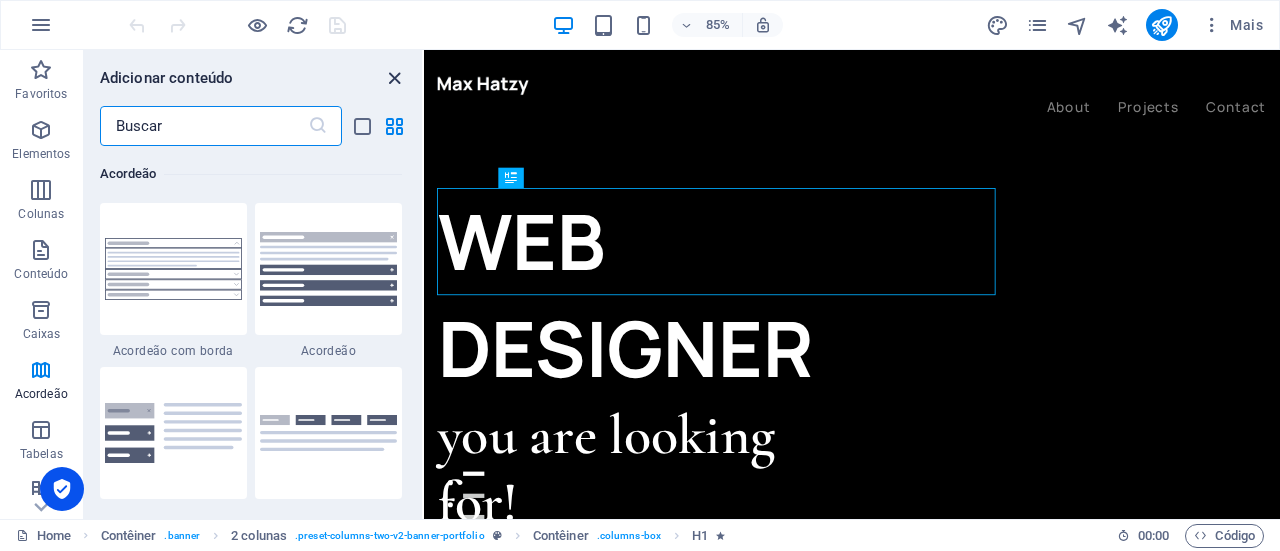 click at bounding box center [394, 78] 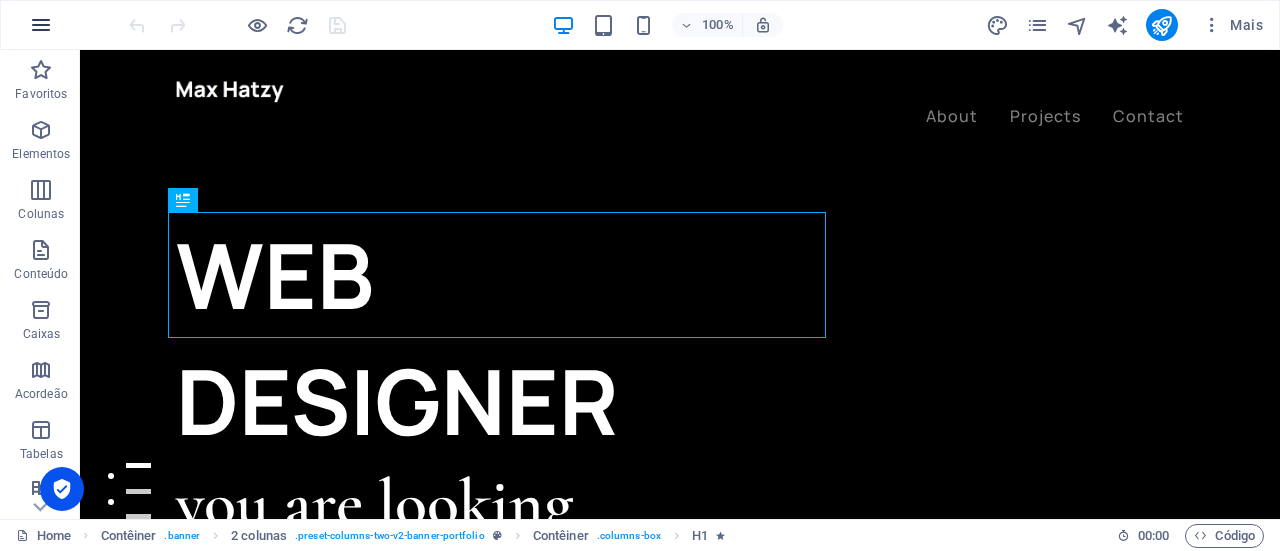 click at bounding box center (41, 25) 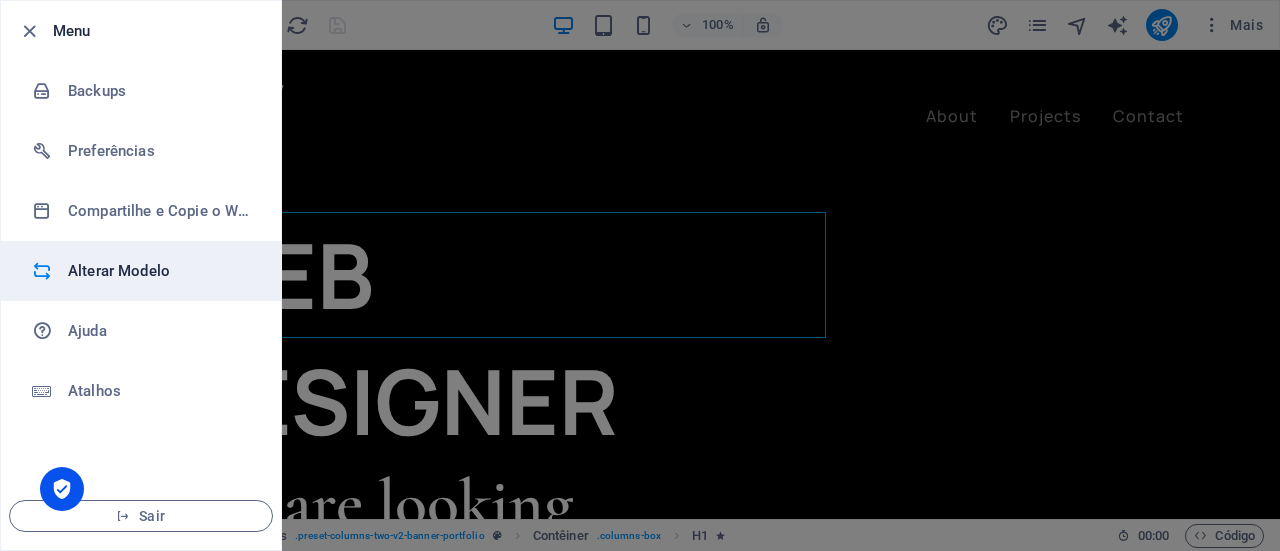 click on "Alterar Modelo" at bounding box center (160, 271) 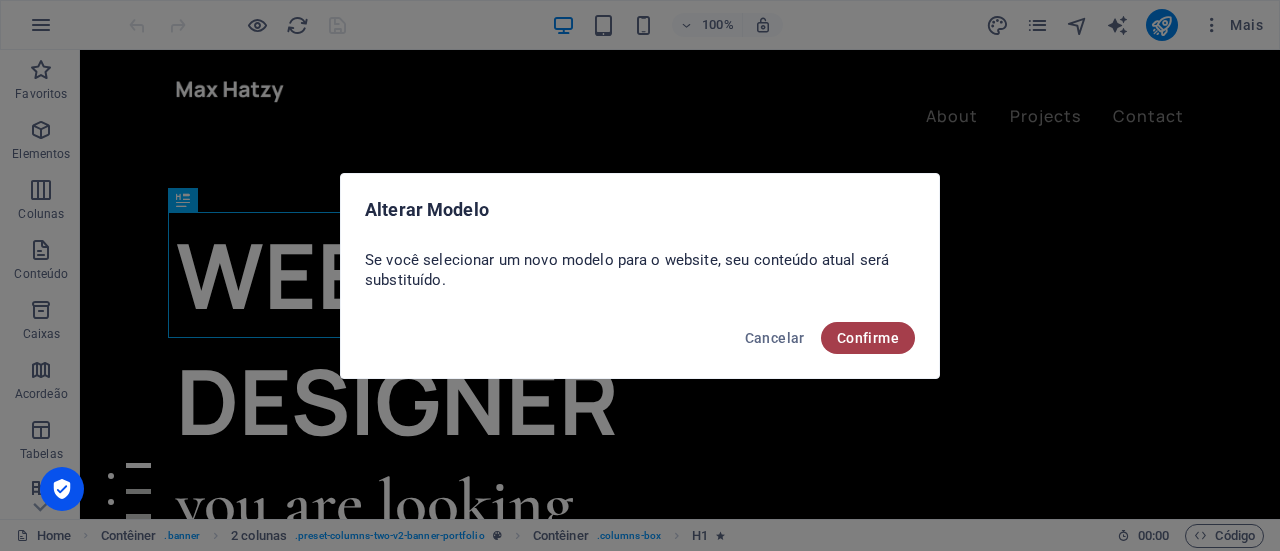 click on "Confirme" at bounding box center [868, 338] 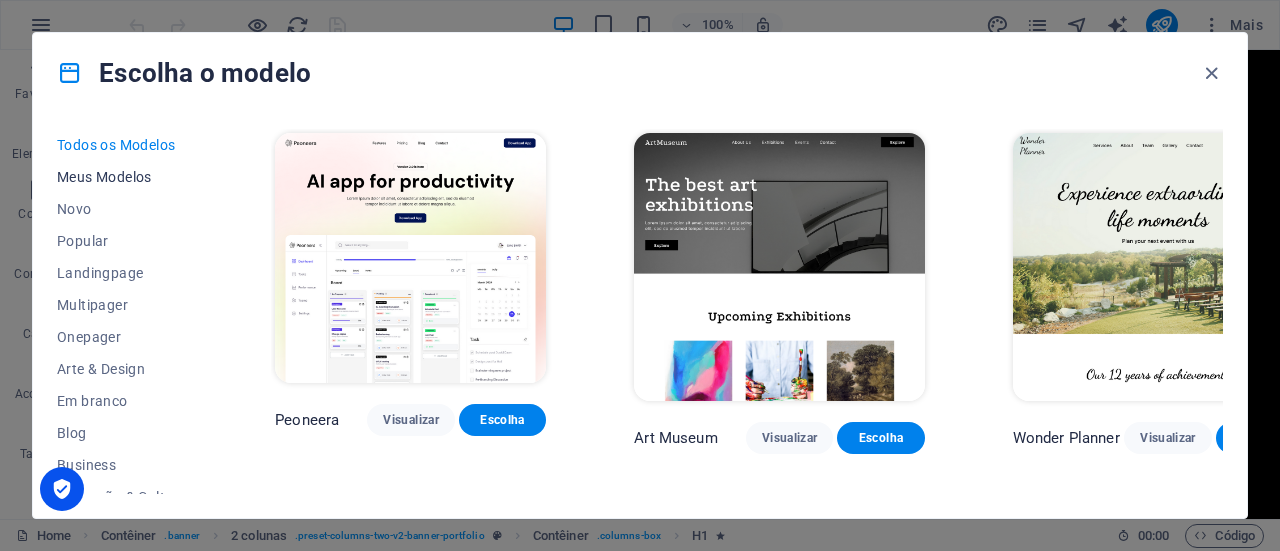 click on "Meus Modelos" at bounding box center (122, 177) 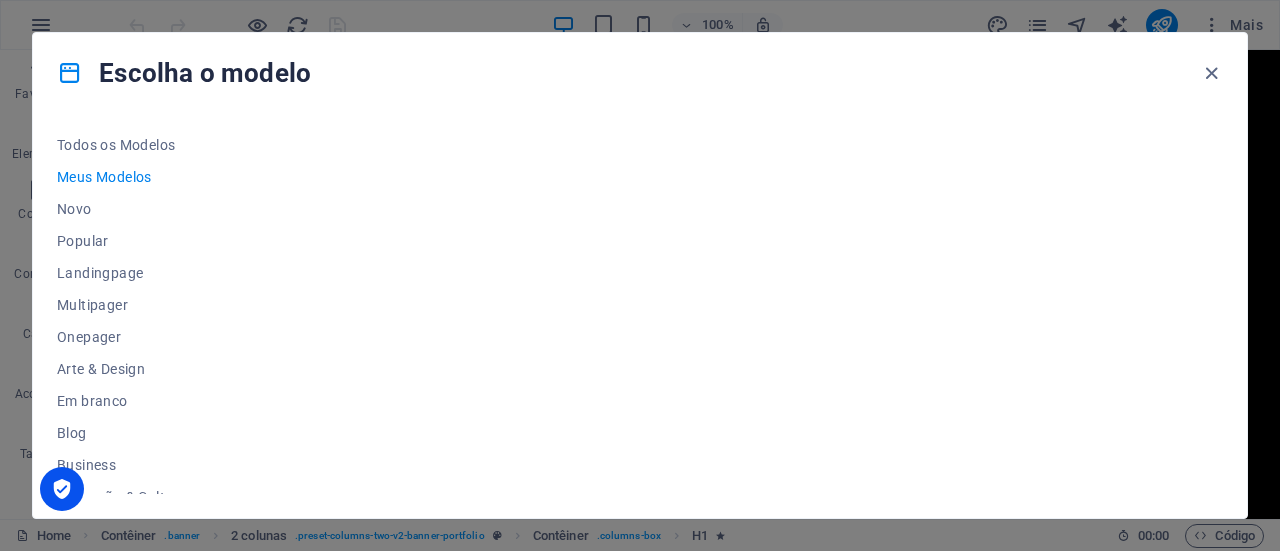 drag, startPoint x: 207, startPoint y: 173, endPoint x: 218, endPoint y: 276, distance: 103.58572 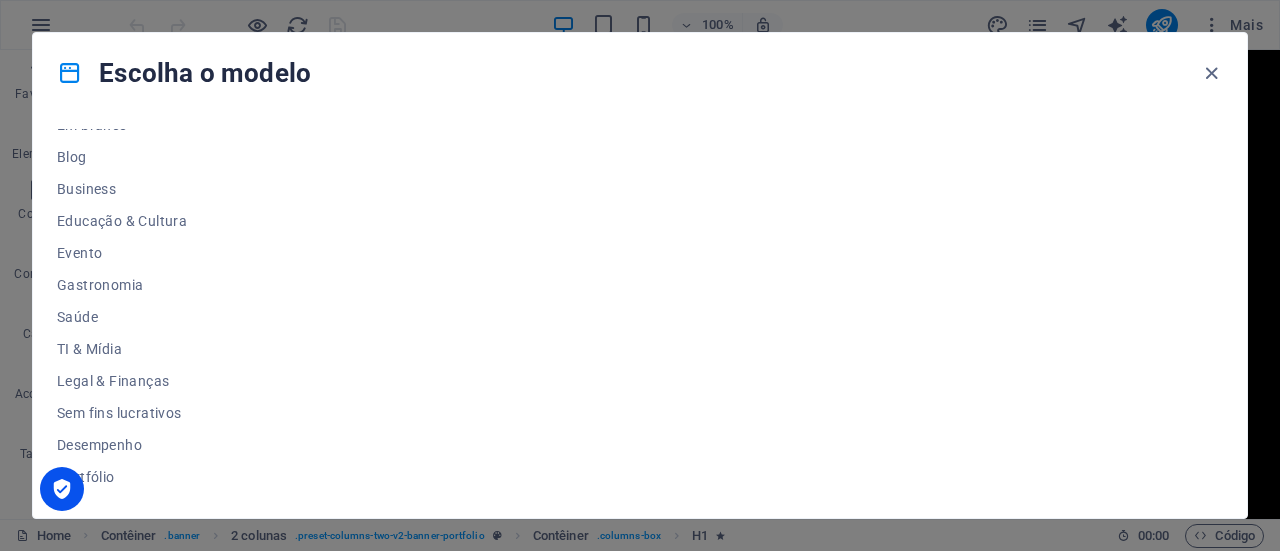 scroll, scrollTop: 434, scrollLeft: 0, axis: vertical 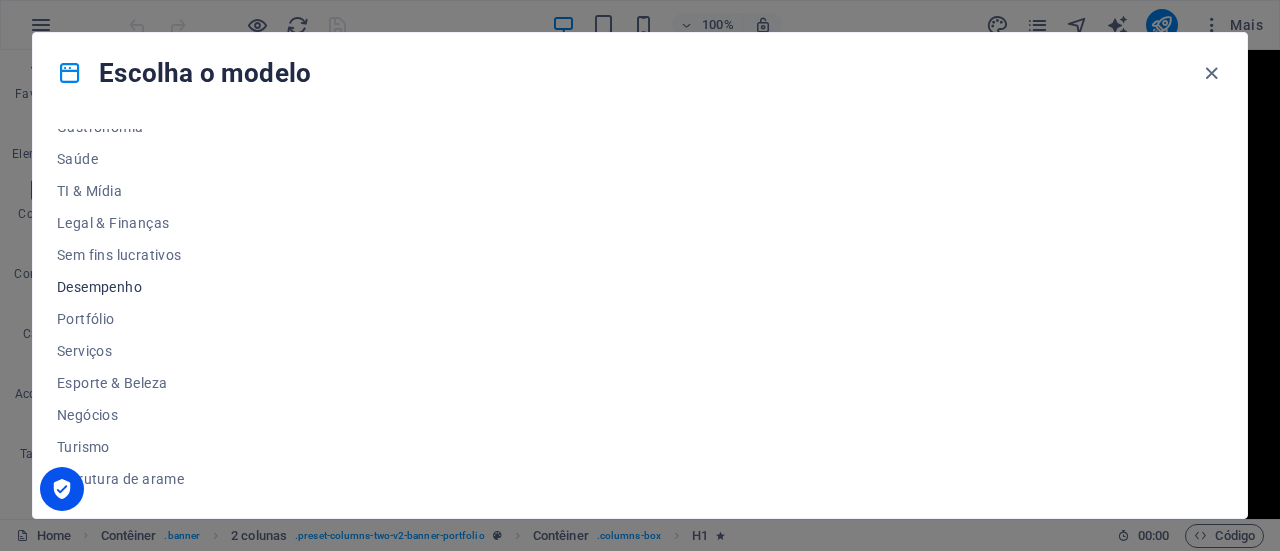 click on "Desempenho" at bounding box center (122, 287) 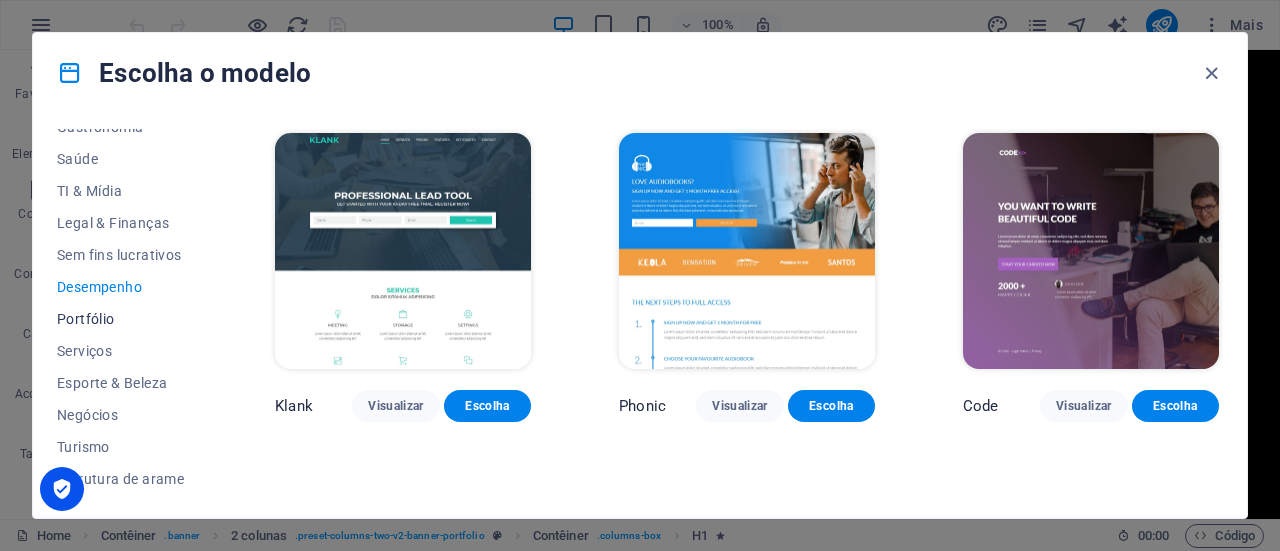 click on "Portfólio" at bounding box center (122, 319) 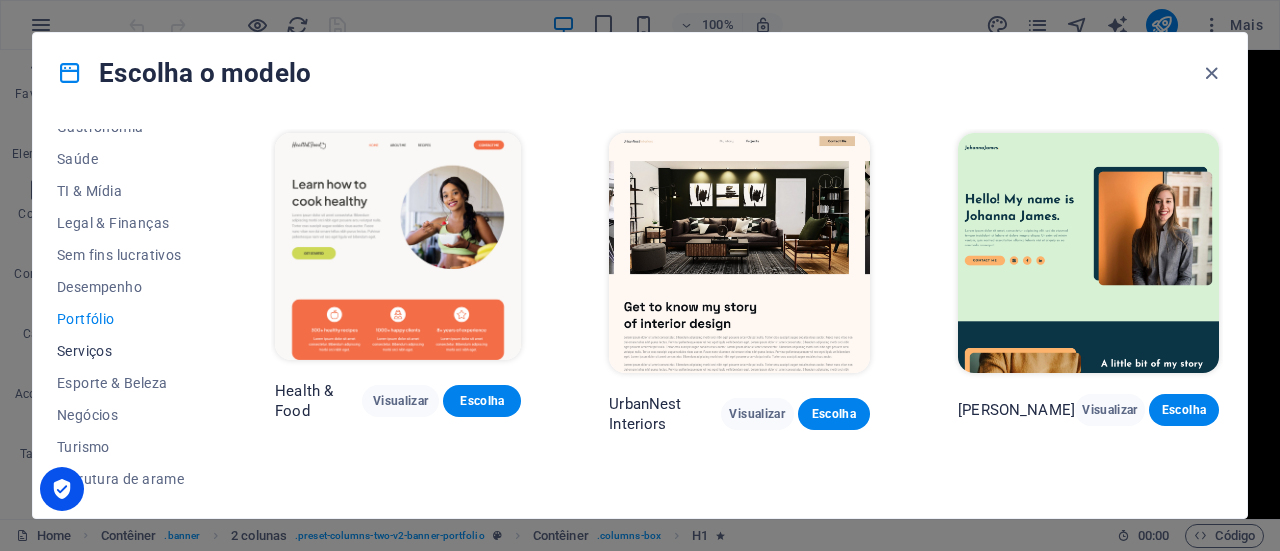 click on "Serviços" at bounding box center [122, 351] 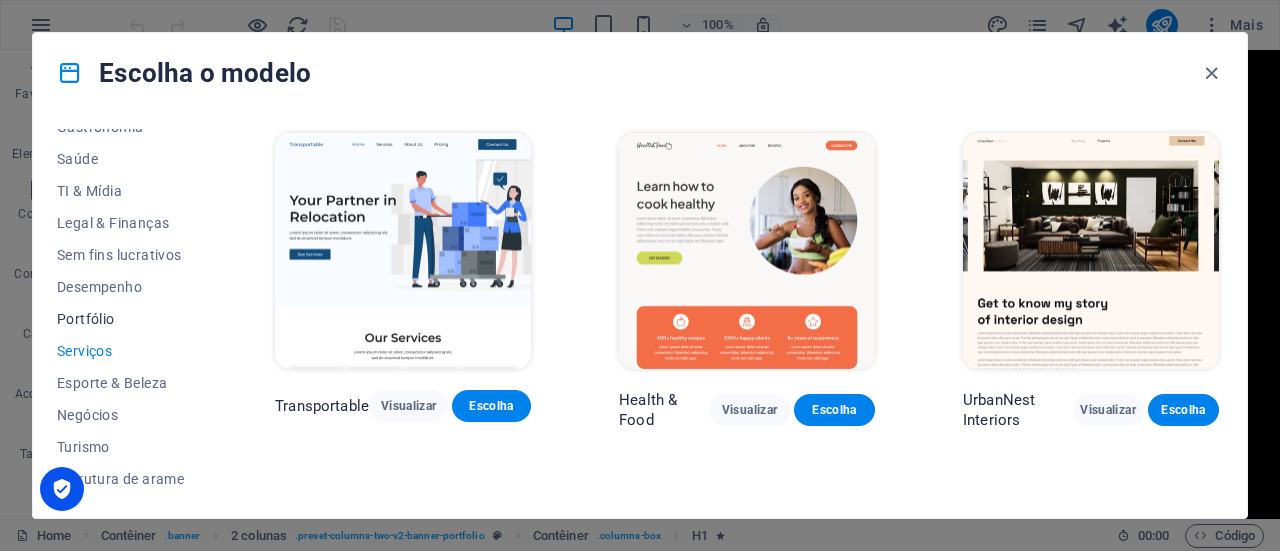 click on "Portfólio" at bounding box center [122, 319] 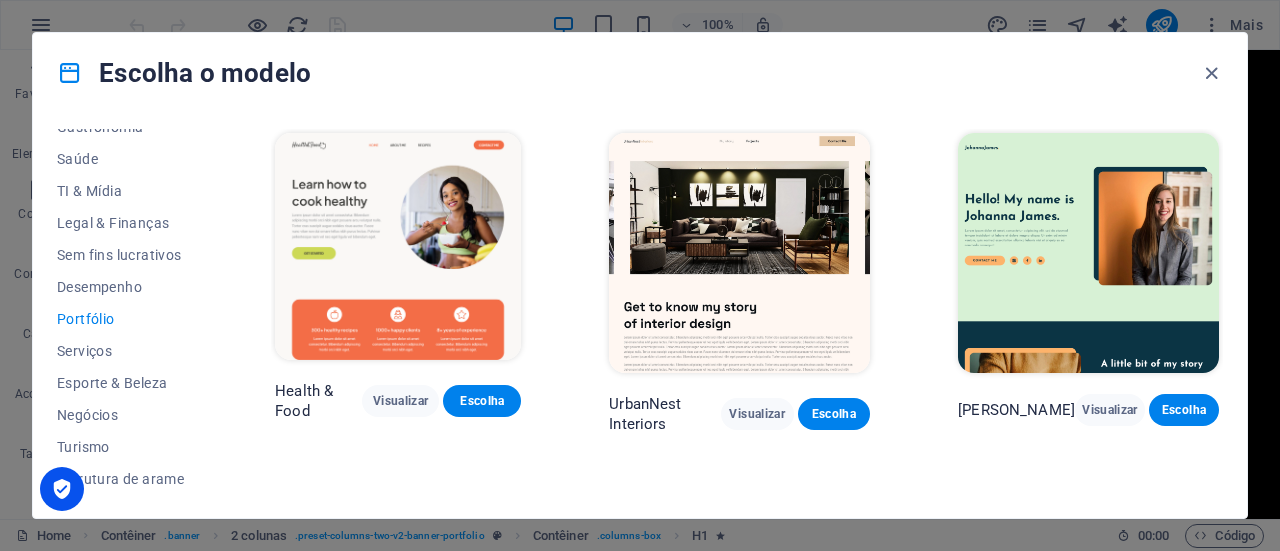 click on "Johanna James Visualizar Escolha" at bounding box center [1088, 281] 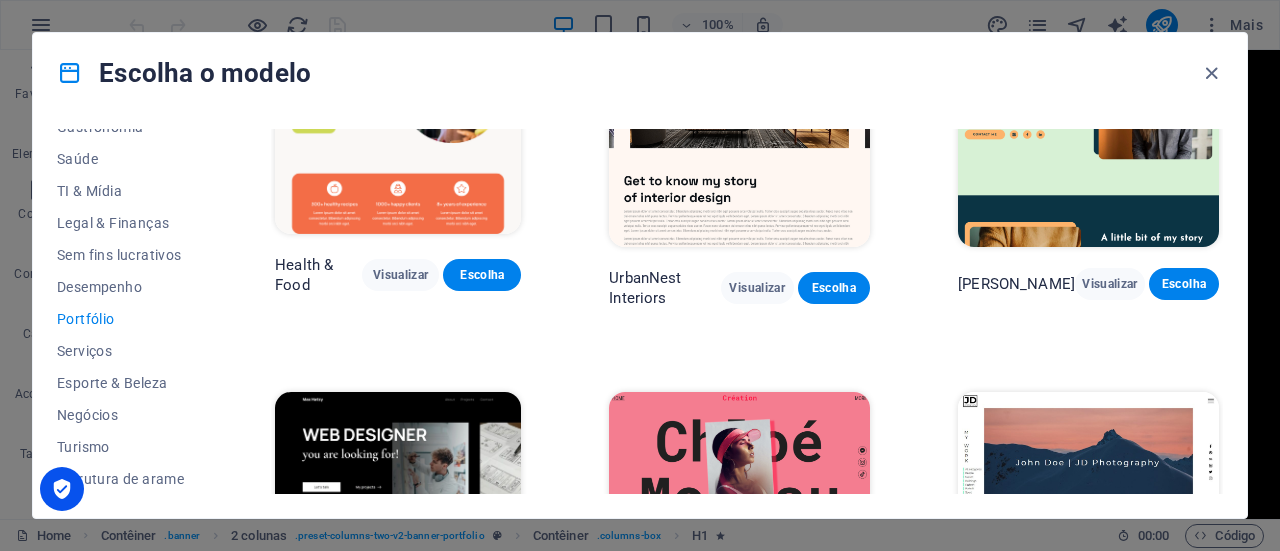 scroll, scrollTop: 124, scrollLeft: 0, axis: vertical 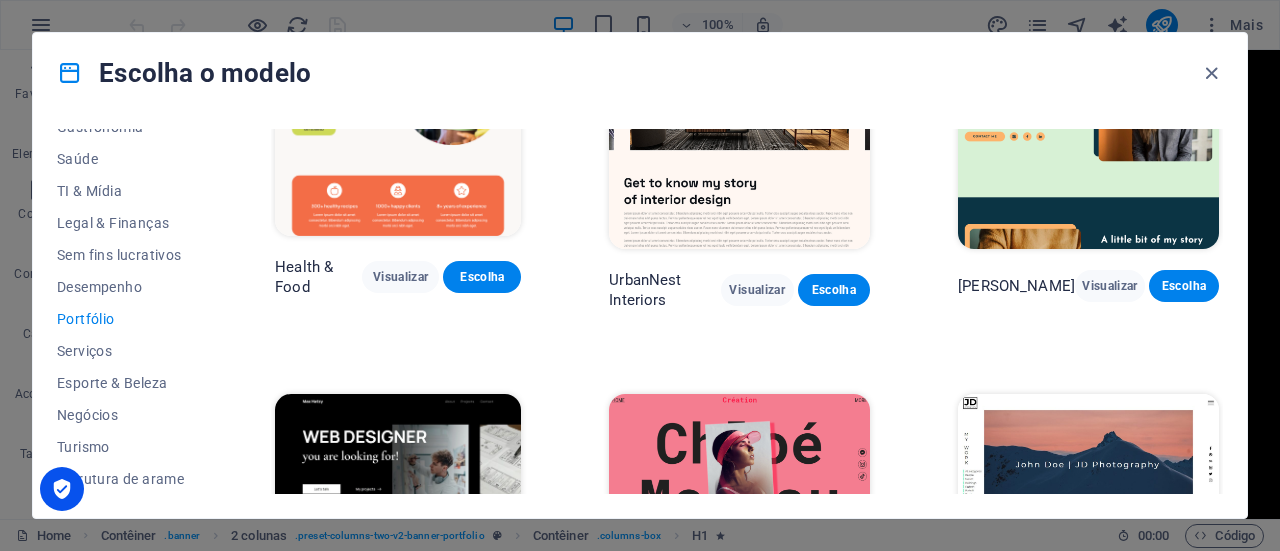 click on "Johanna James Visualizar Escolha" at bounding box center [1088, 157] 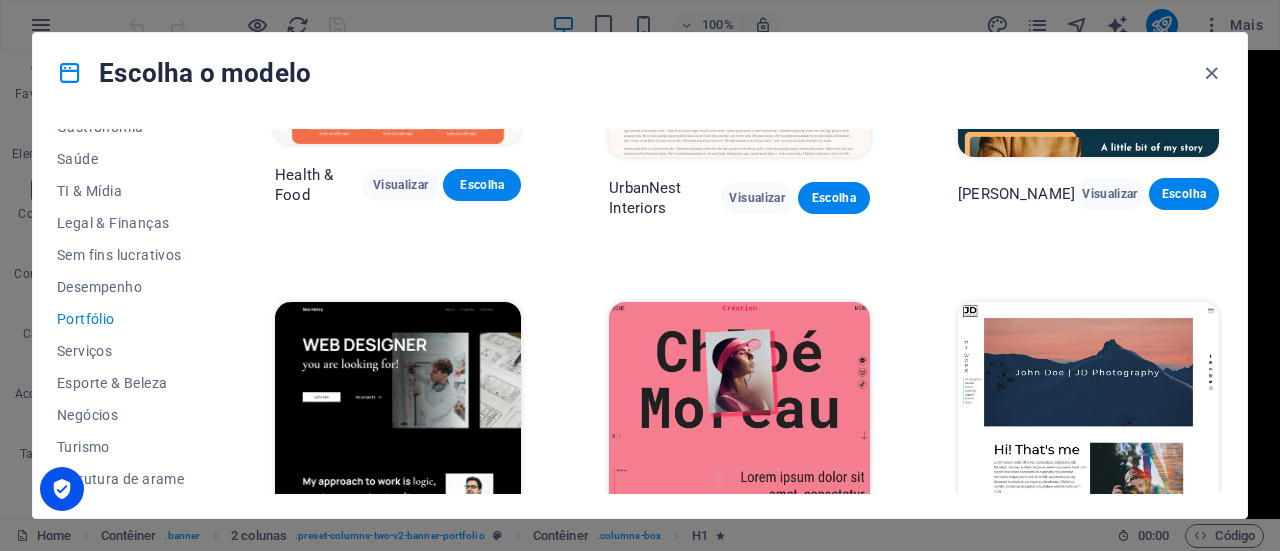 scroll, scrollTop: 0, scrollLeft: 0, axis: both 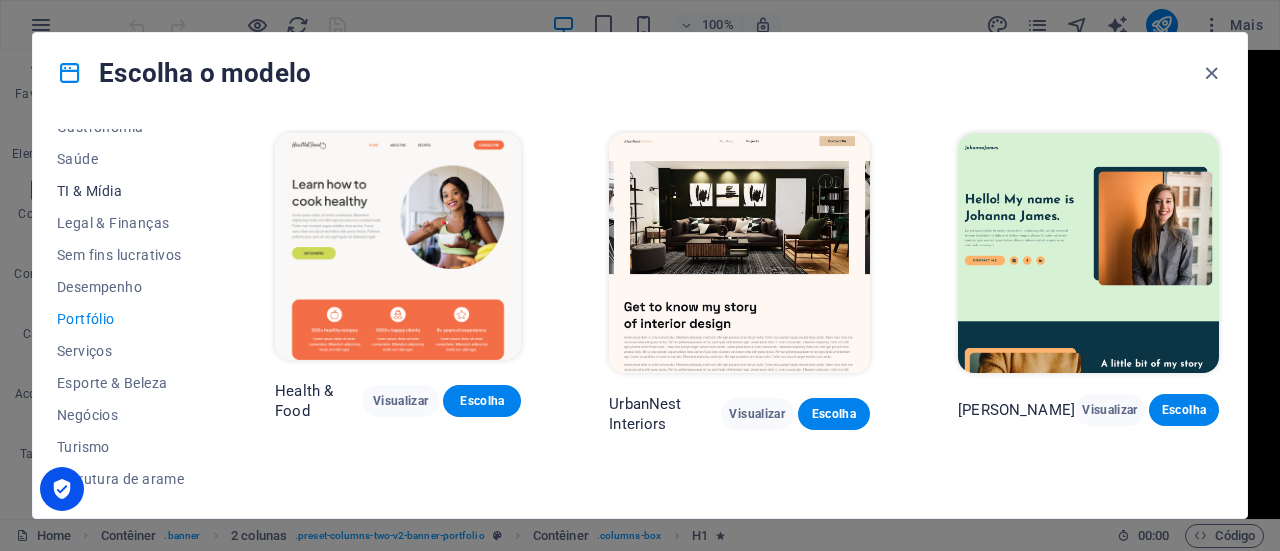 click on "TI & Mídia" at bounding box center [122, 191] 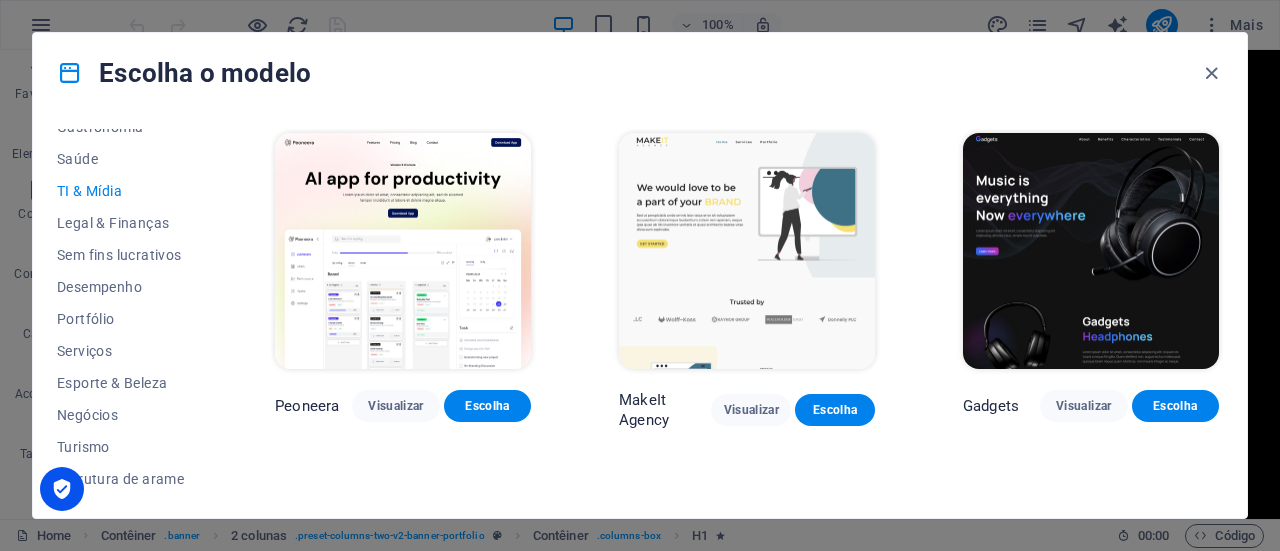 click on "TI & Mídia" at bounding box center (122, 191) 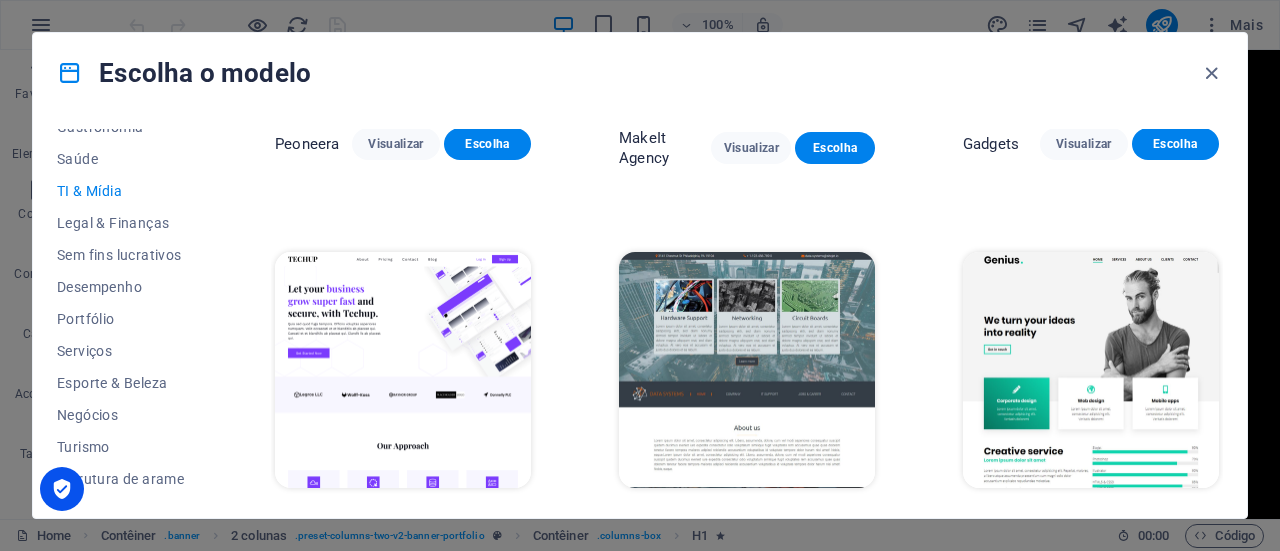 scroll, scrollTop: 0, scrollLeft: 0, axis: both 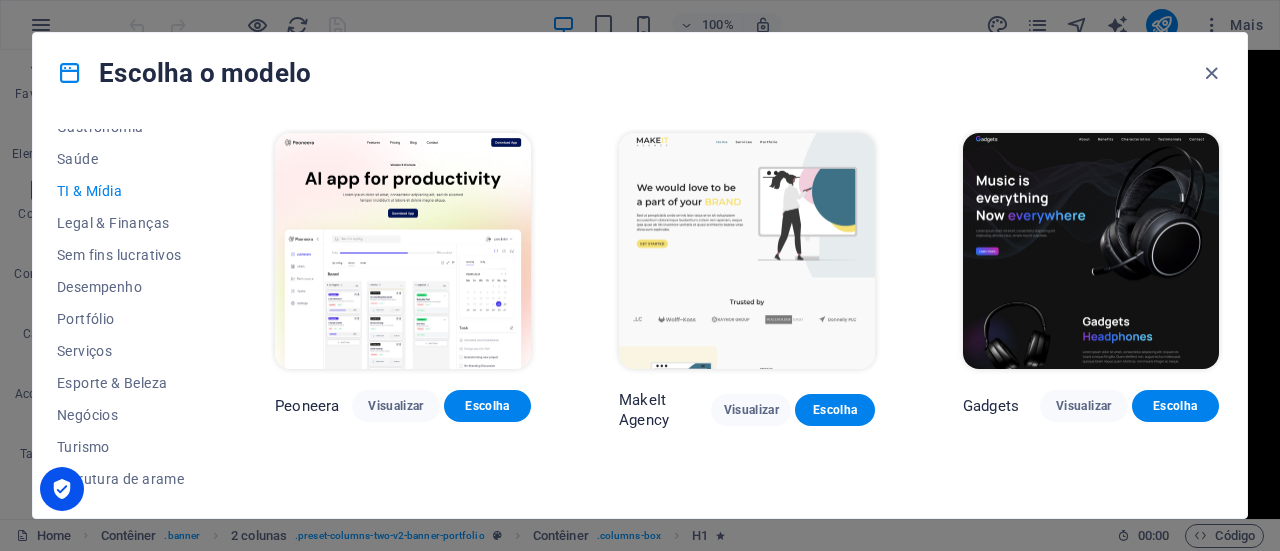 click at bounding box center [1091, 251] 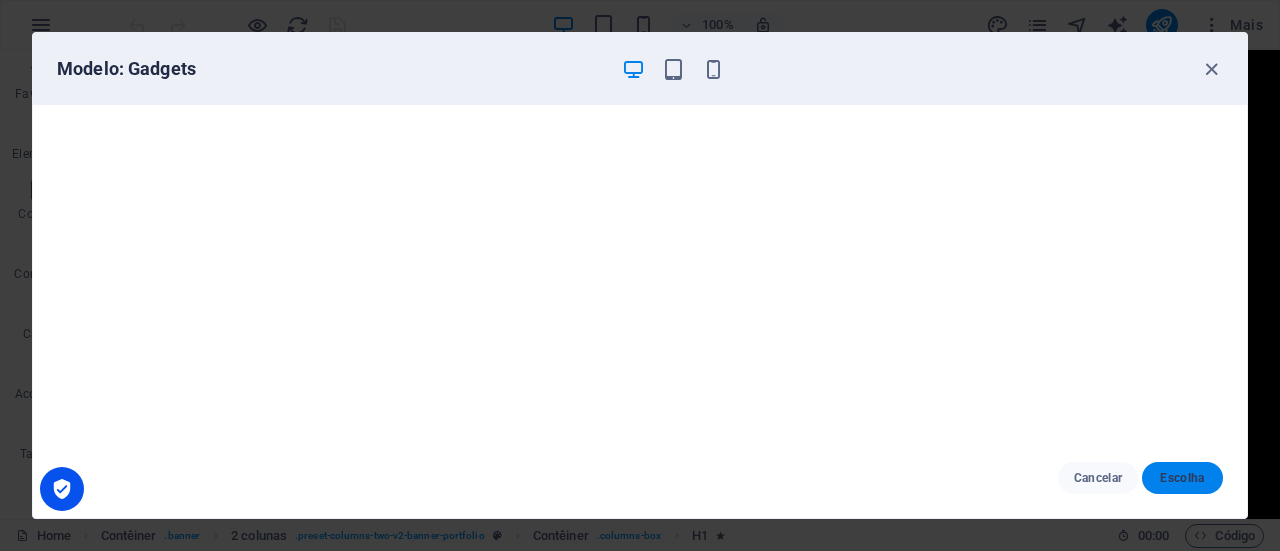 click on "Escolha" at bounding box center [1182, 478] 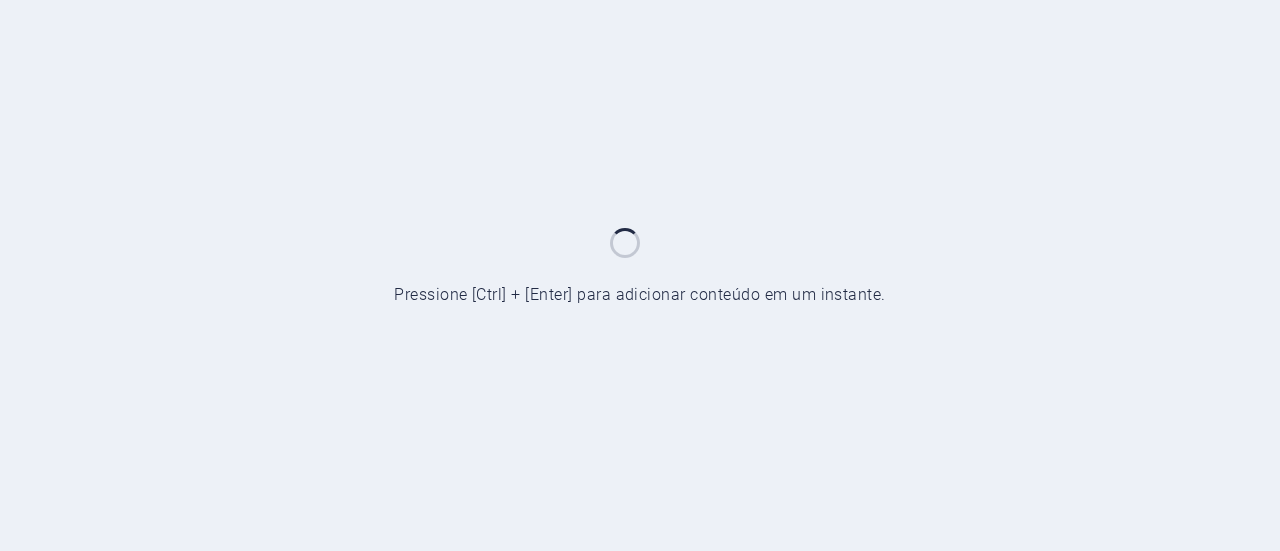scroll, scrollTop: 0, scrollLeft: 0, axis: both 